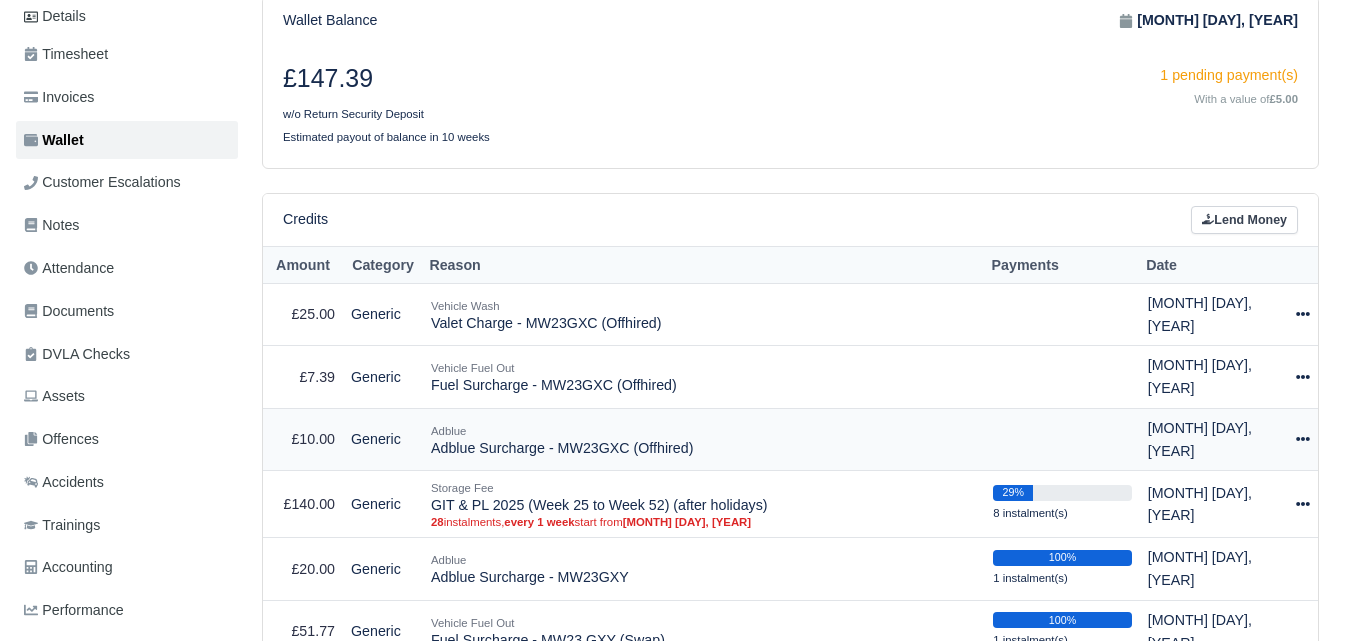 scroll, scrollTop: 258, scrollLeft: 0, axis: vertical 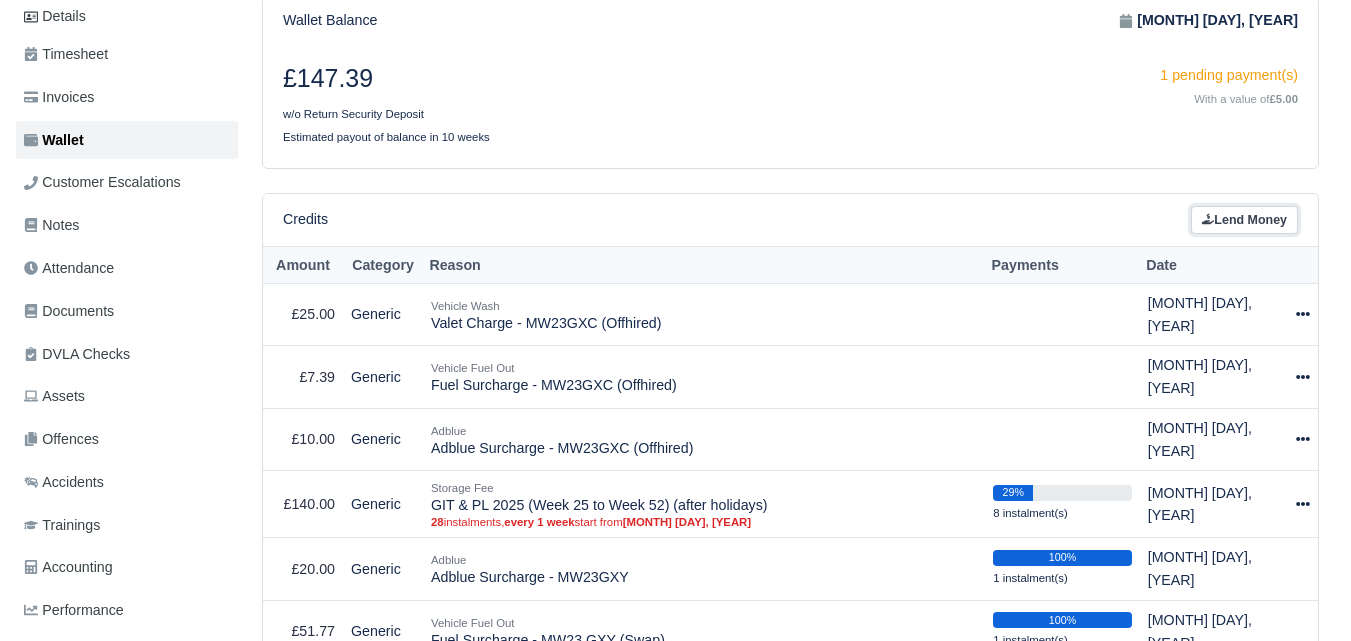 click on "Lend Money" at bounding box center [1244, 220] 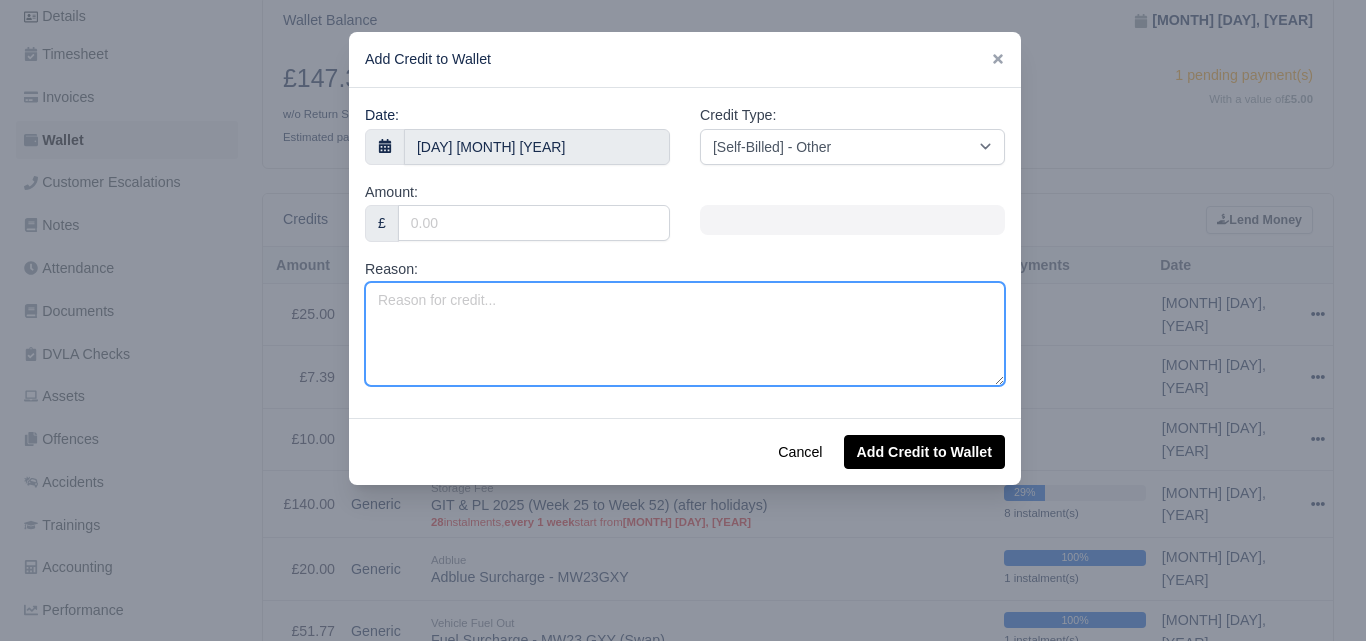 click on "Reason:" at bounding box center (685, 334) 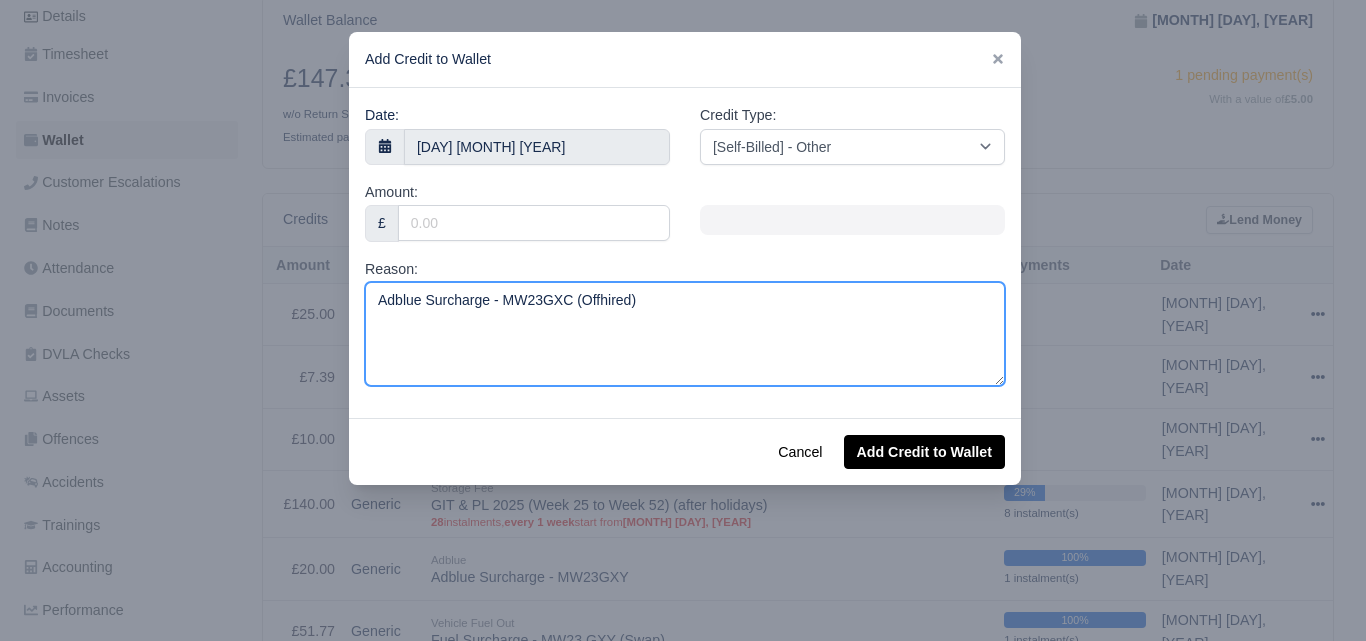 type on "Adblue Surcharge - MW23GXC (Offhired)" 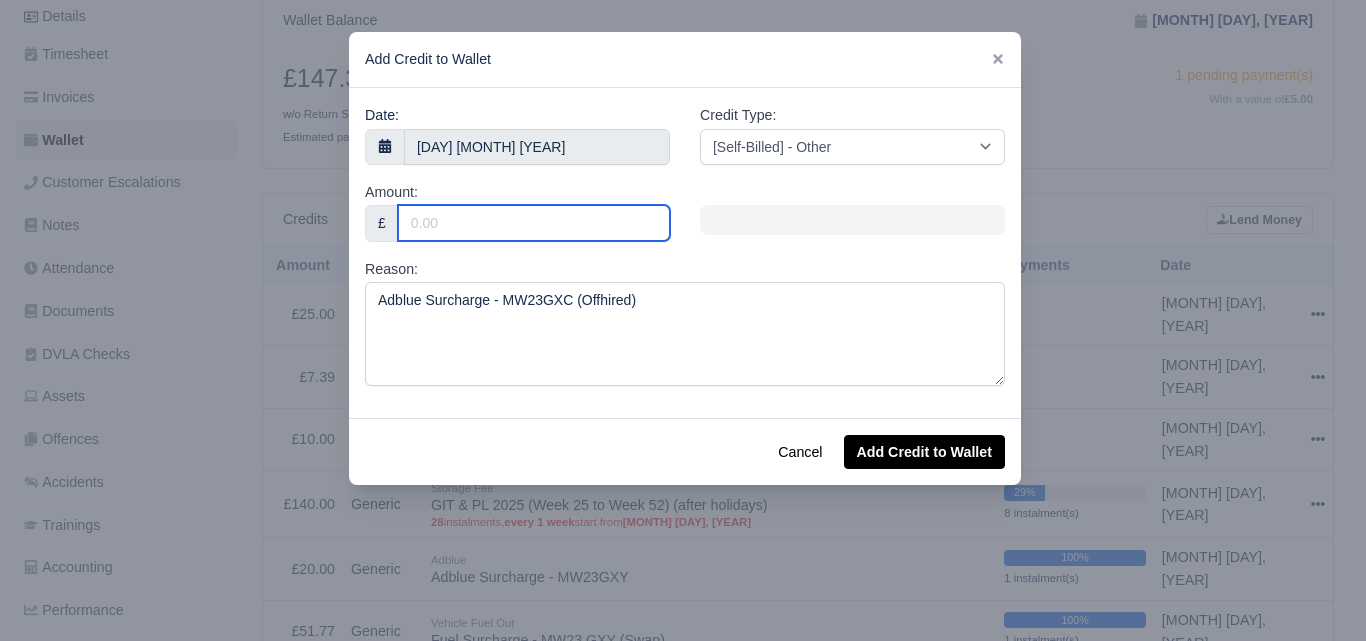 click on "Amount:" at bounding box center (534, 223) 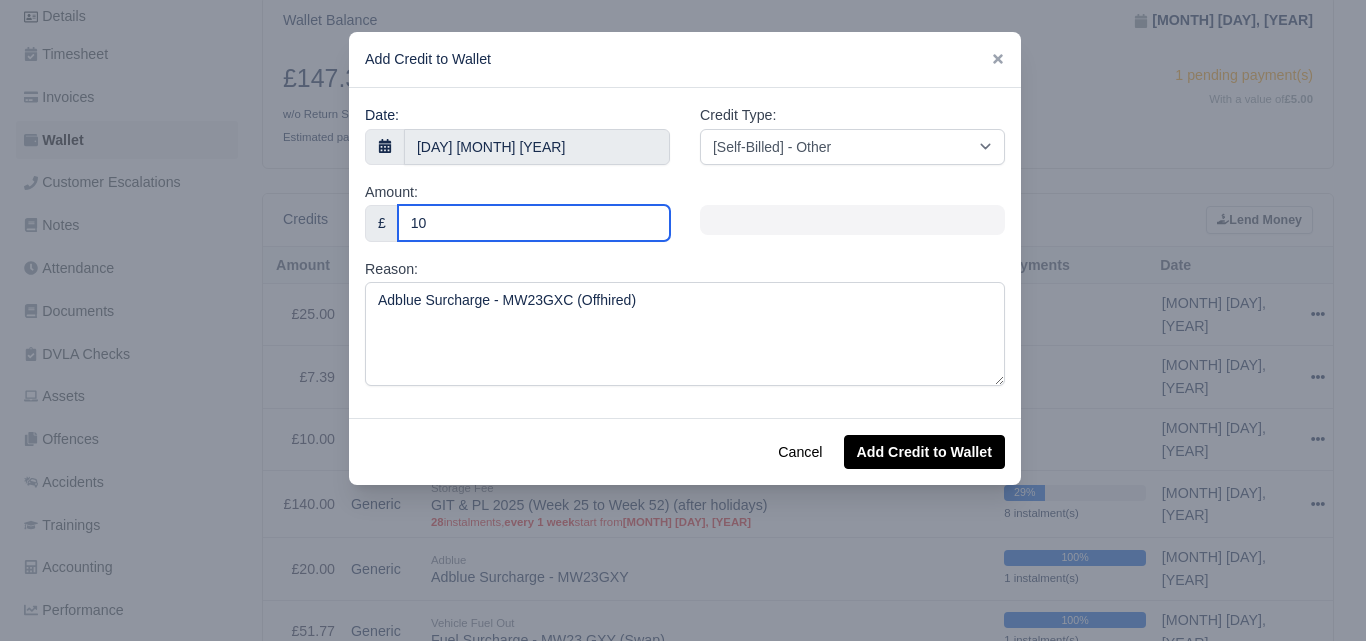type on "10" 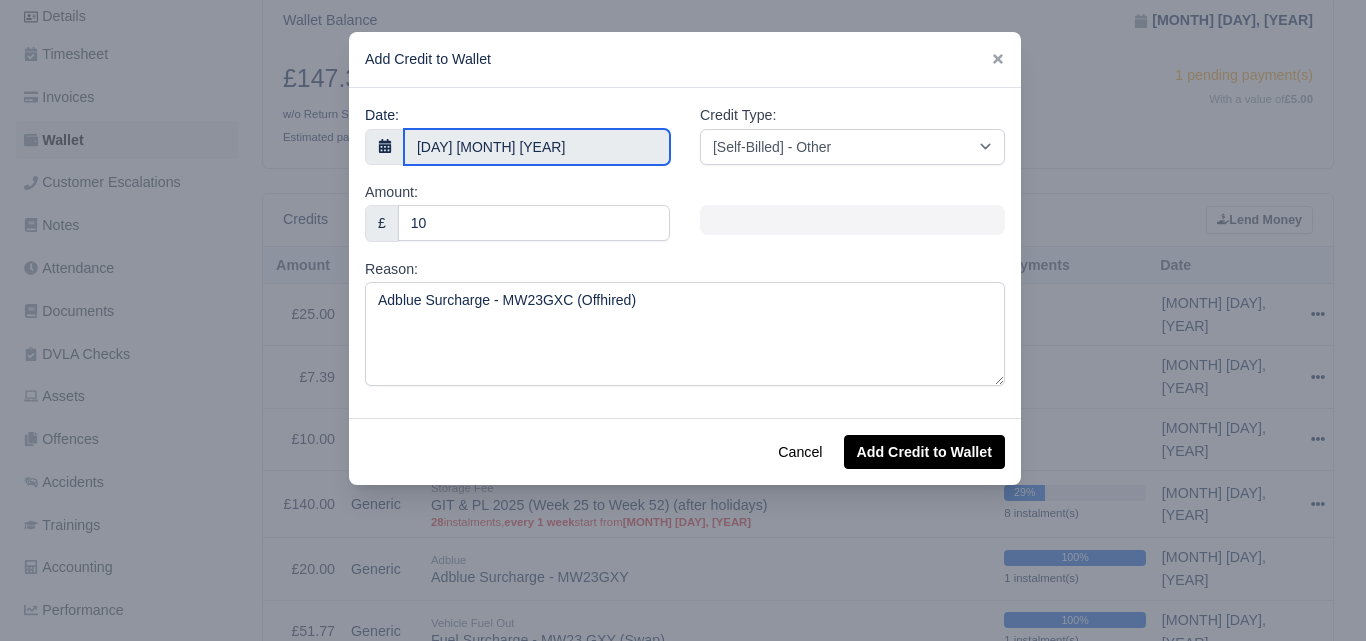click on "8 August 2025" at bounding box center (537, 147) 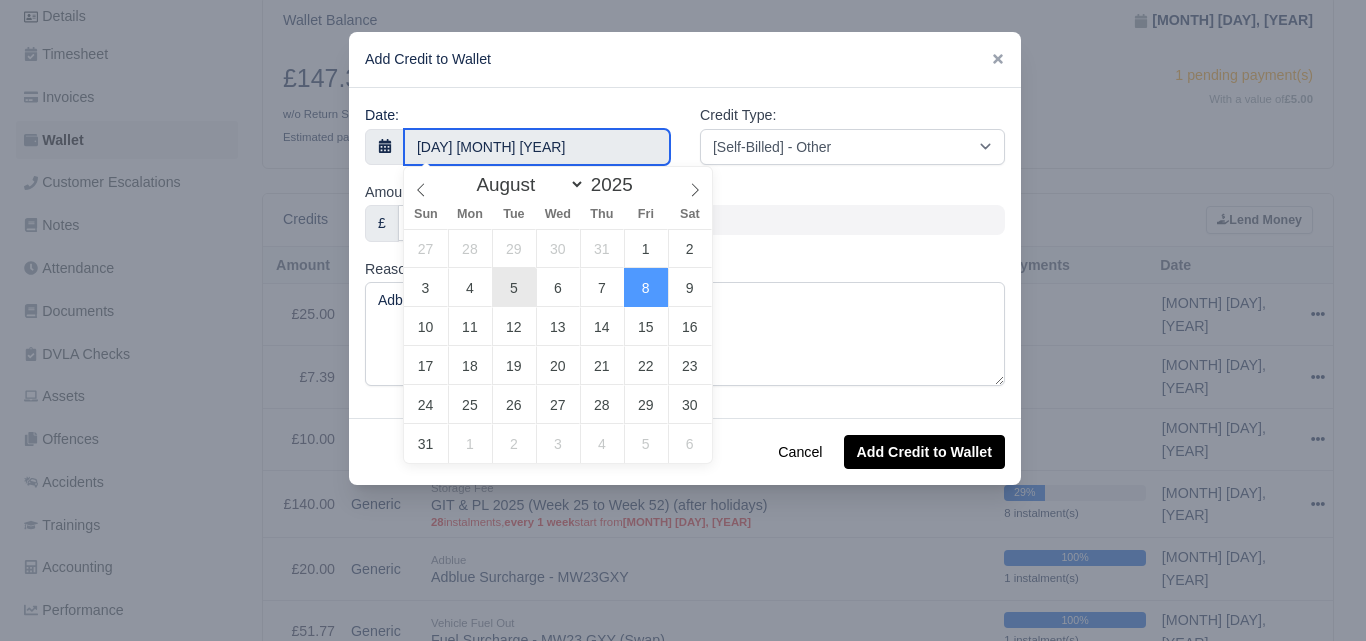 type on "5 August 2025" 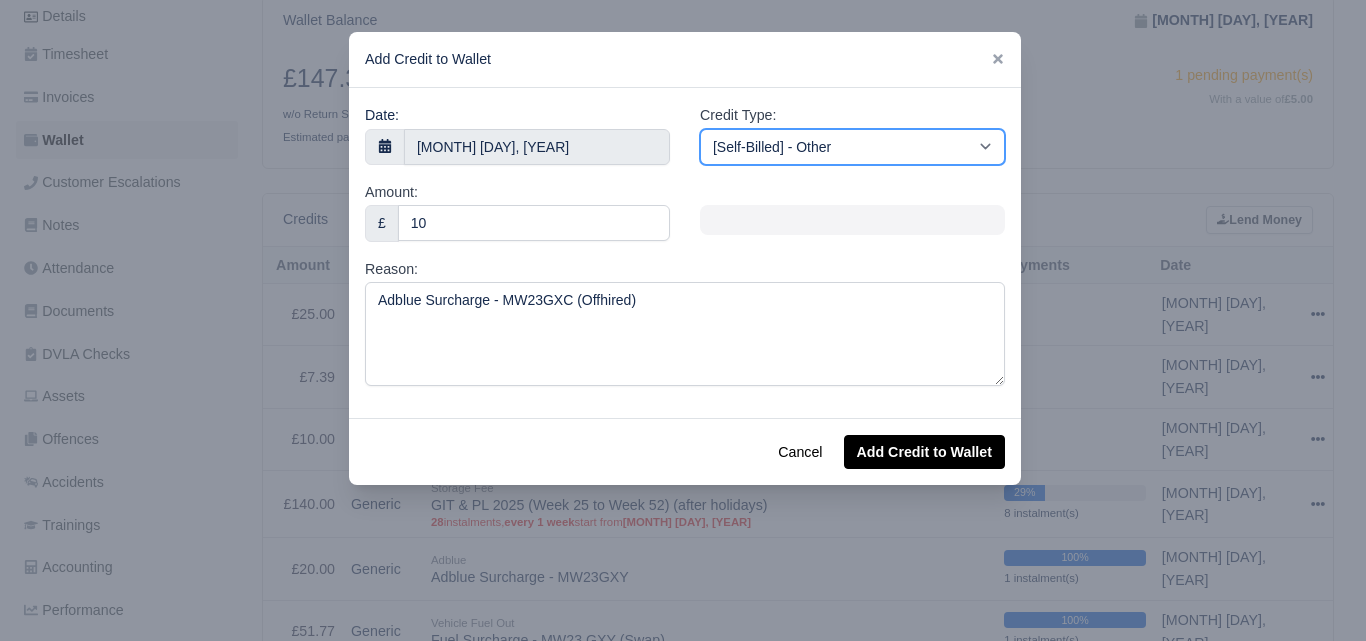click on "[Self-Billed] - Other
[Self-Billed] - Negative Invoice
[Self-Billed] - Keychain
[Self-Billed] - Background Check
[Self-Billed] - Fuel Advance Payment
[Self-Billed] - Prepayment for Upcoming Work
[Rental] - Other
[Rental] - Vehicle Wash
[Rental] - Repayment in respect of vehicle damage
[Rental] - Vehicle Recovery Charge
[Rental] - Vehicle Pound Recovery
[Rental] - Vehicle Key Replacement
[Rental] - Vehicle Fuel Out
[Rental] - Van Fuel out/Adblue/Keychain/Van Wash/Sticker
[Rental] - Security Deposit to a maximum of £500
[Rental] - Advance payment in respect of rental vehicle deposit
[Rental] - Vehicle Violation
[Rental] - Violation Fee" at bounding box center [852, 147] 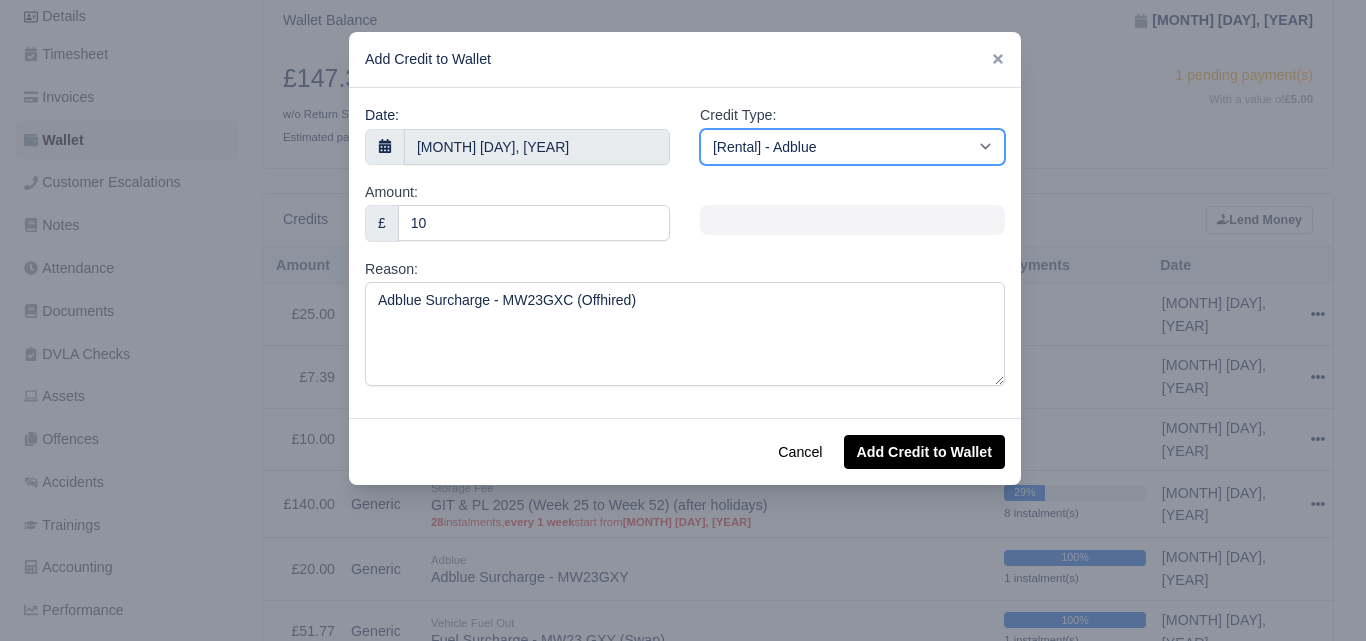 click on "[Self-Billed] - Other
[Self-Billed] - Negative Invoice
[Self-Billed] - Keychain
[Self-Billed] - Background Check
[Self-Billed] - Fuel Advance Payment
[Self-Billed] - Prepayment for Upcoming Work
[Rental] - Other
[Rental] - Vehicle Wash
[Rental] - Repayment in respect of vehicle damage
[Rental] - Vehicle Recovery Charge
[Rental] - Vehicle Pound Recovery
[Rental] - Vehicle Key Replacement
[Rental] - Vehicle Fuel Out
[Rental] - Van Fuel out/Adblue/Keychain/Van Wash/Sticker
[Rental] - Security Deposit to a maximum of £500
[Rental] - Advance payment in respect of rental vehicle deposit
[Rental] - Vehicle Violation
[Rental] - Violation Fee" at bounding box center (852, 147) 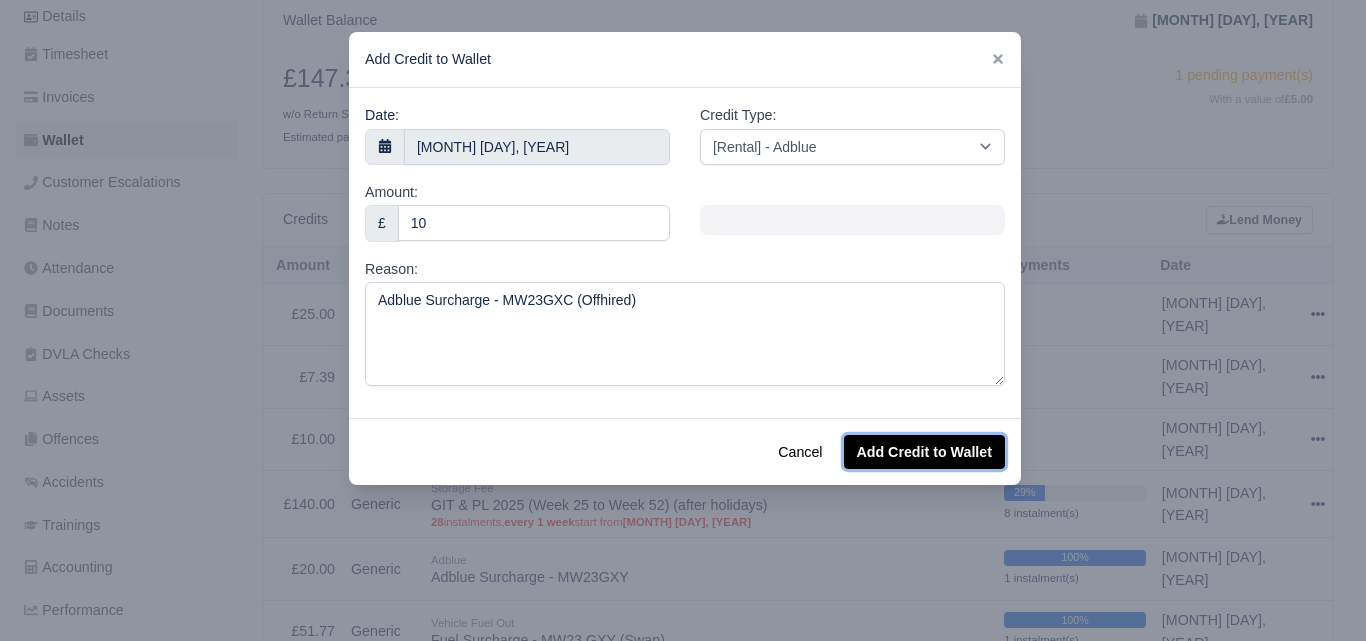 click on "Add Credit to Wallet" at bounding box center [924, 452] 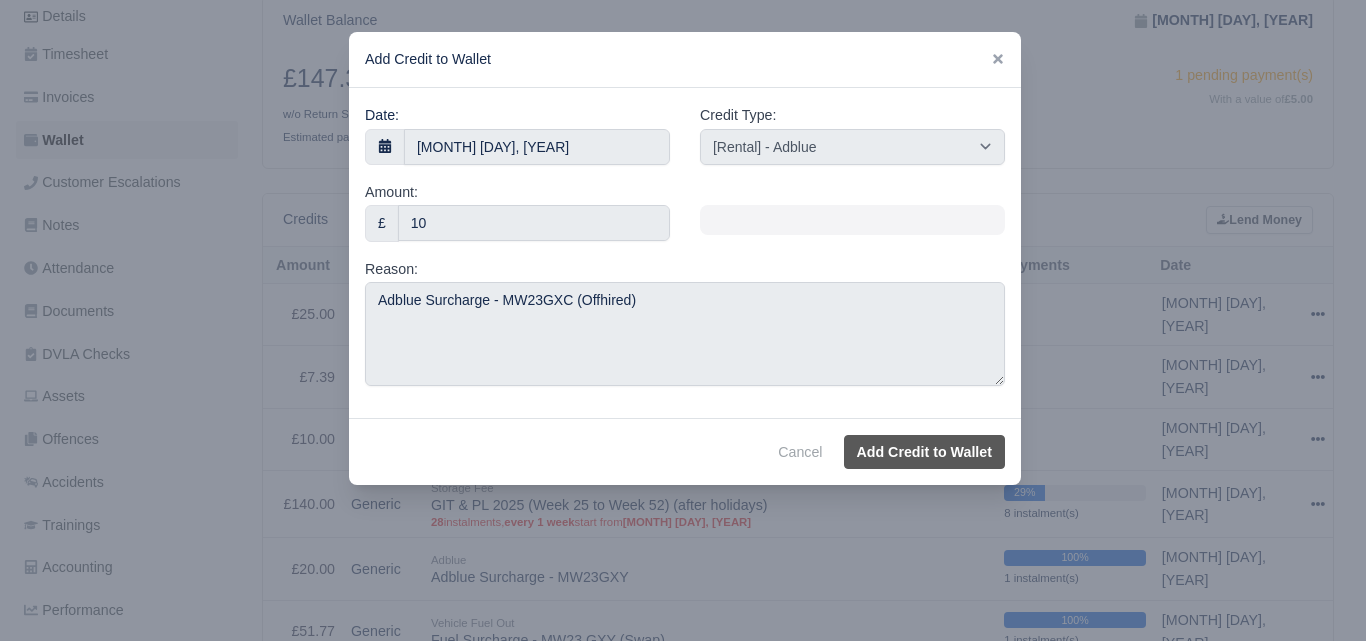 select on "other" 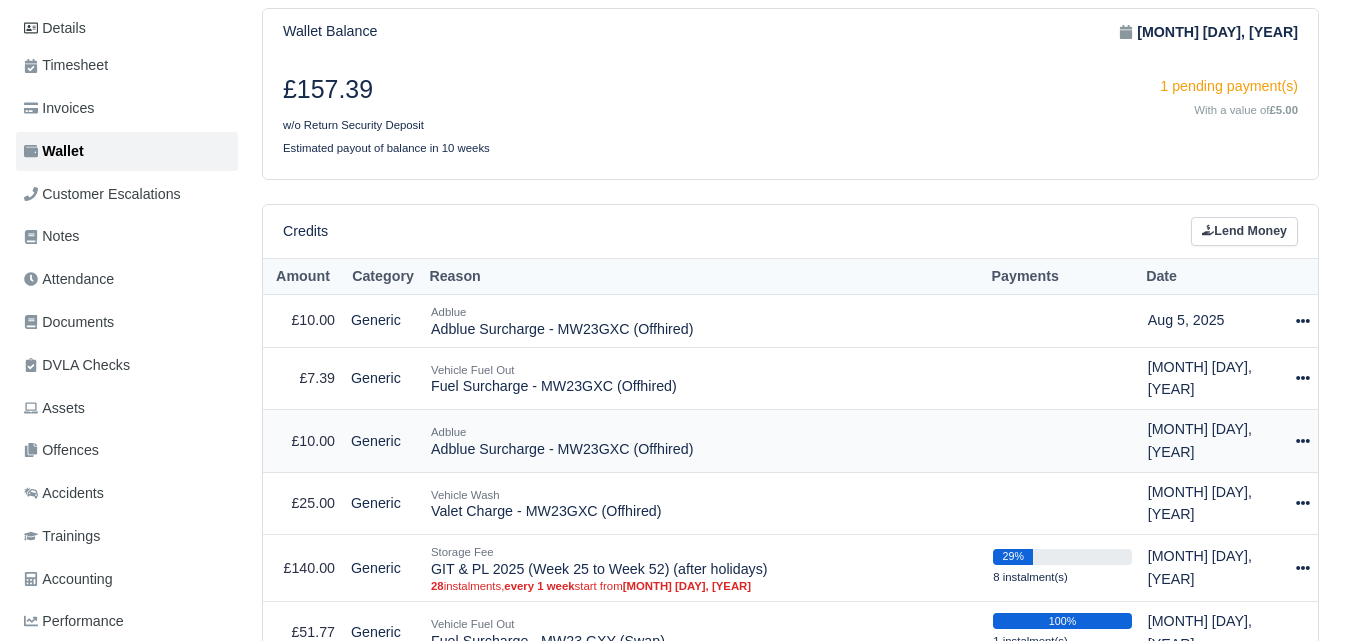 scroll, scrollTop: 258, scrollLeft: 0, axis: vertical 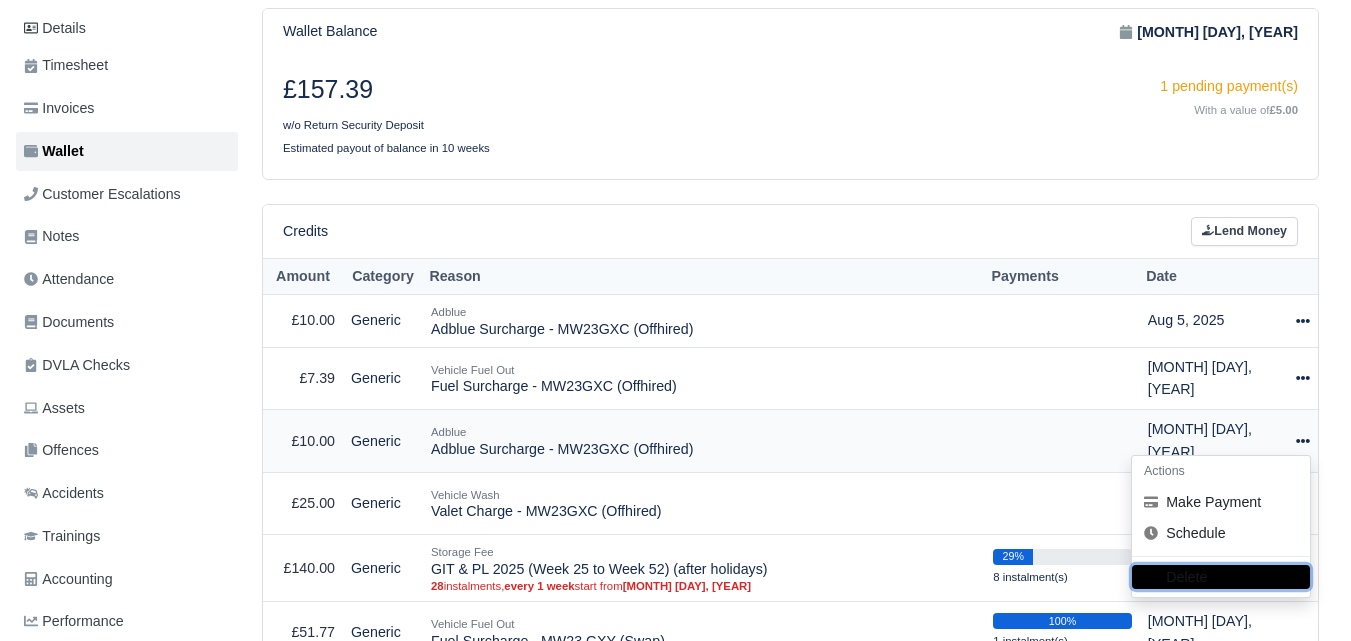click on "Delete" at bounding box center [1221, 577] 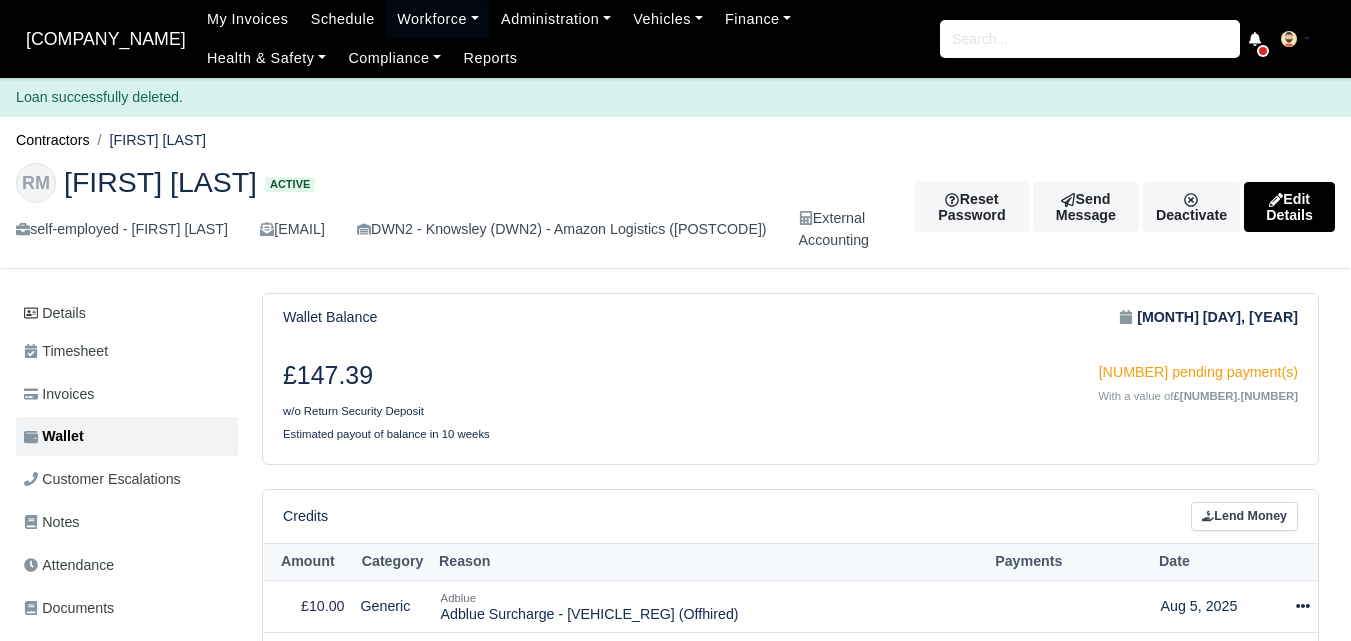 scroll, scrollTop: 0, scrollLeft: 0, axis: both 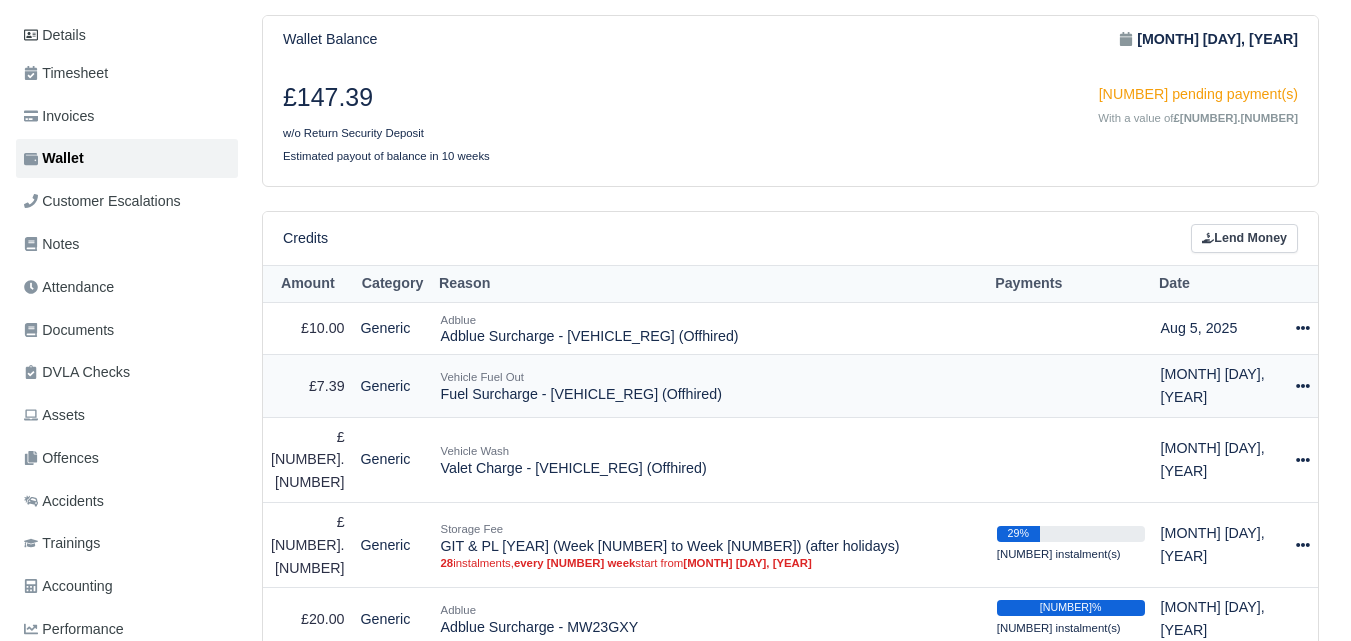 drag, startPoint x: 431, startPoint y: 401, endPoint x: 756, endPoint y: 417, distance: 325.39362 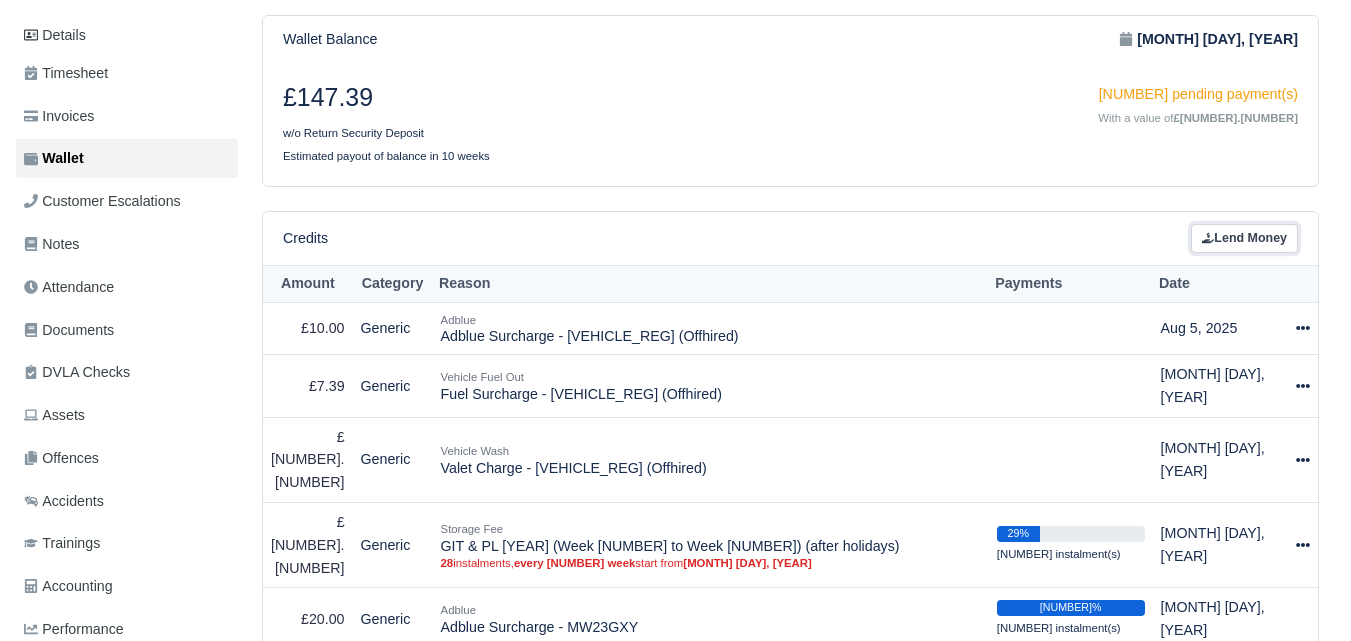 click on "Lend Money" at bounding box center (1244, 238) 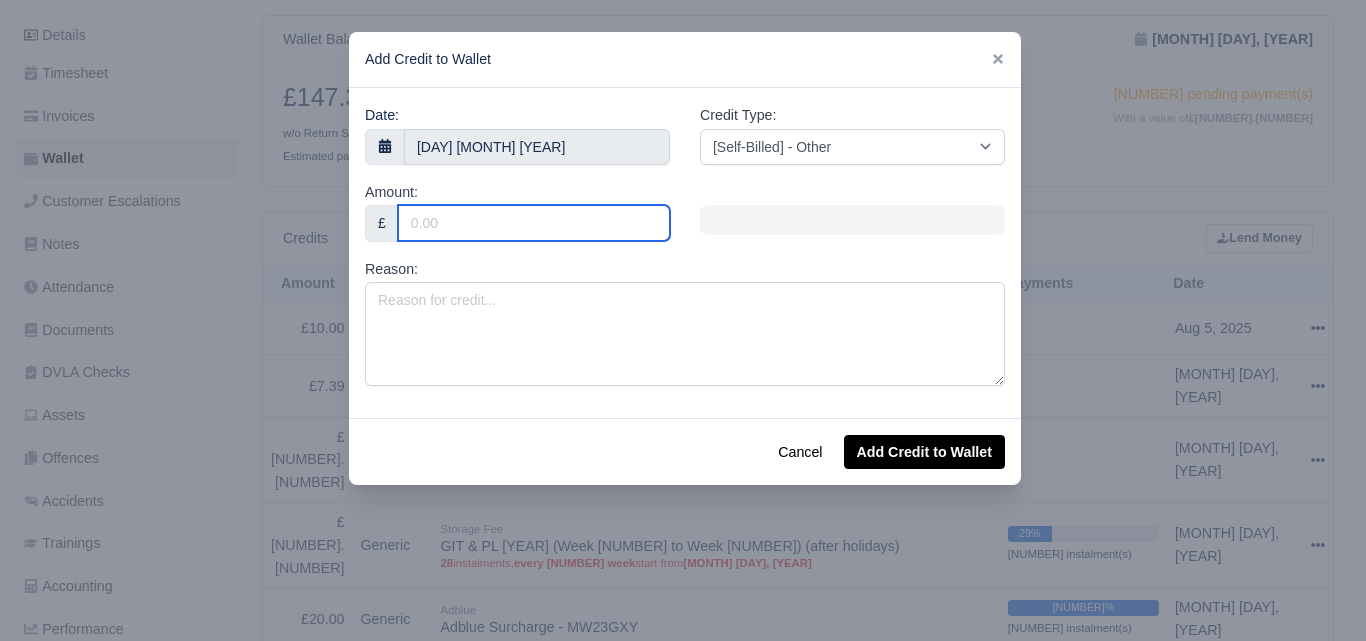 click on "Amount:" at bounding box center [534, 223] 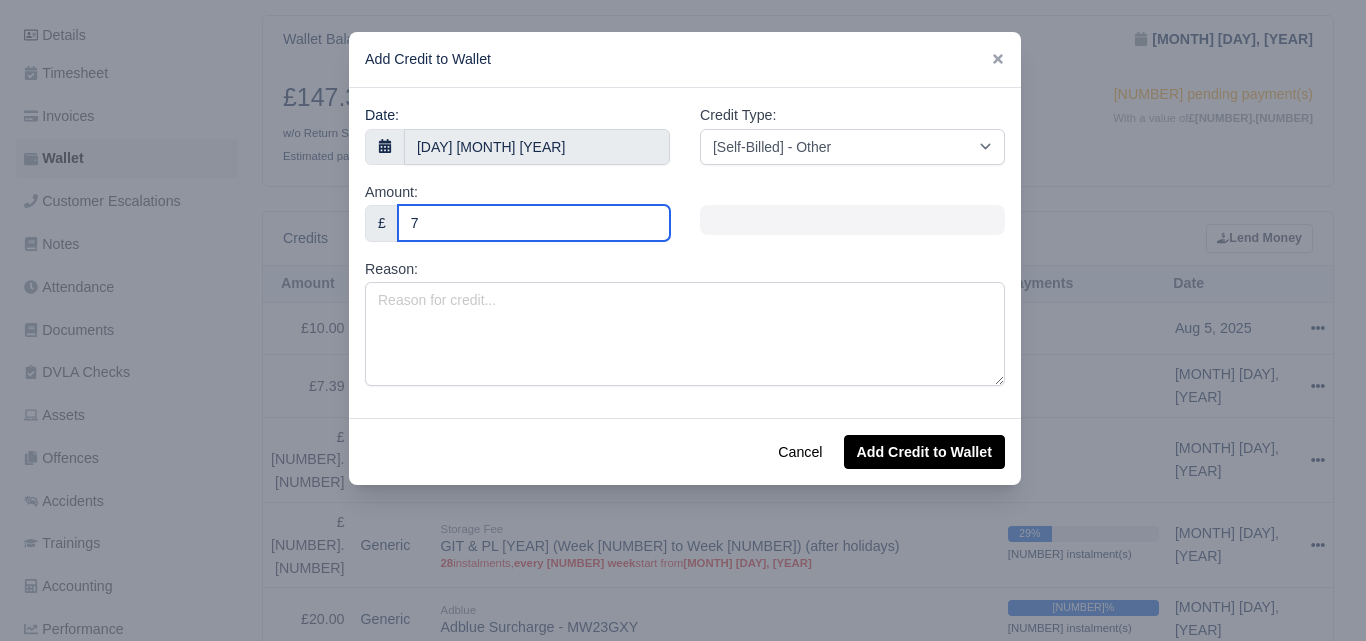 type on "7." 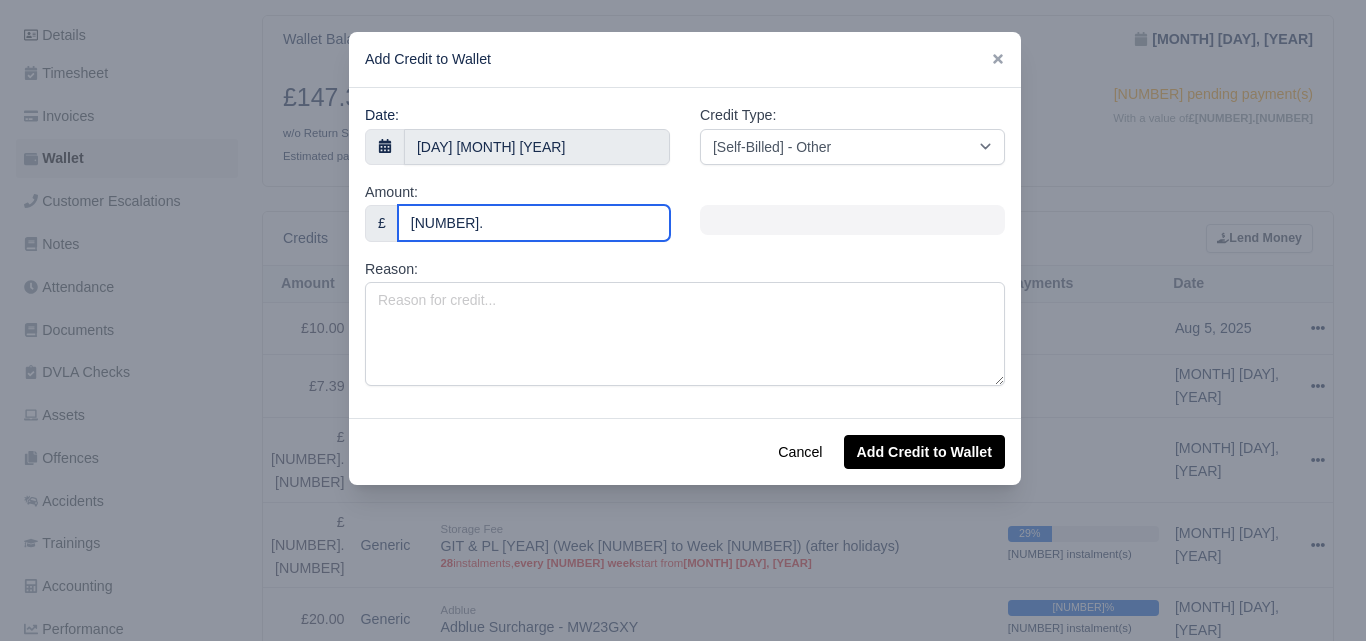 type 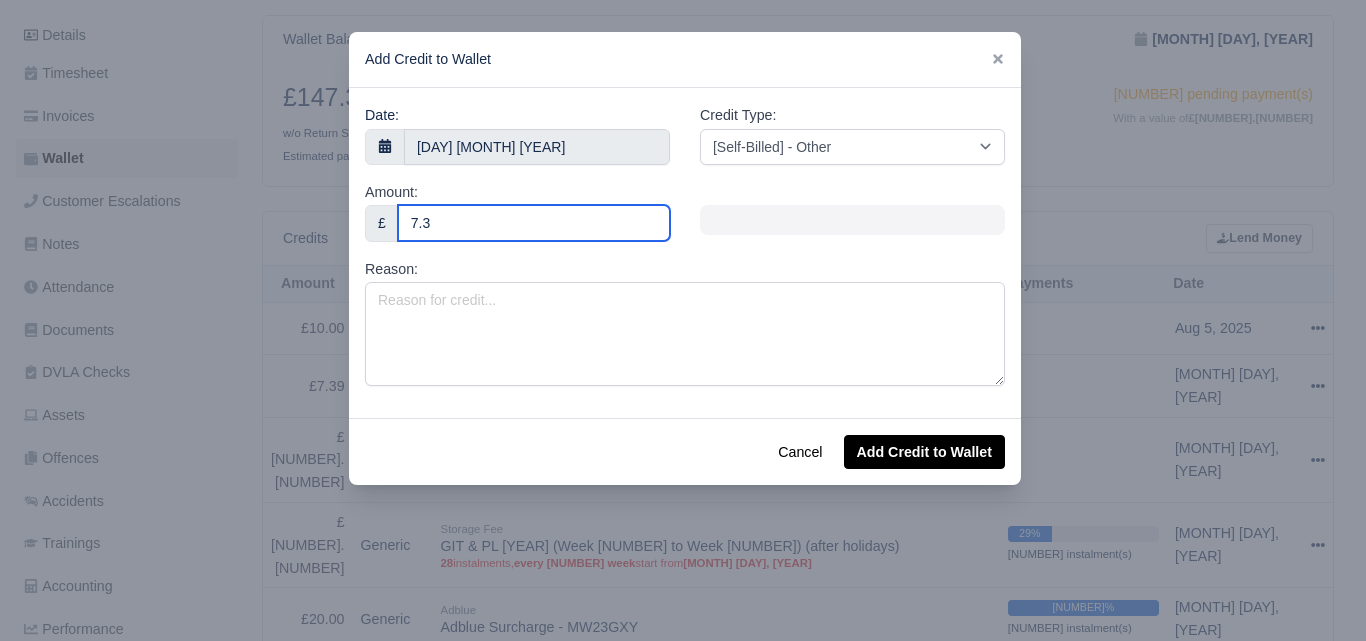 type on "7.39" 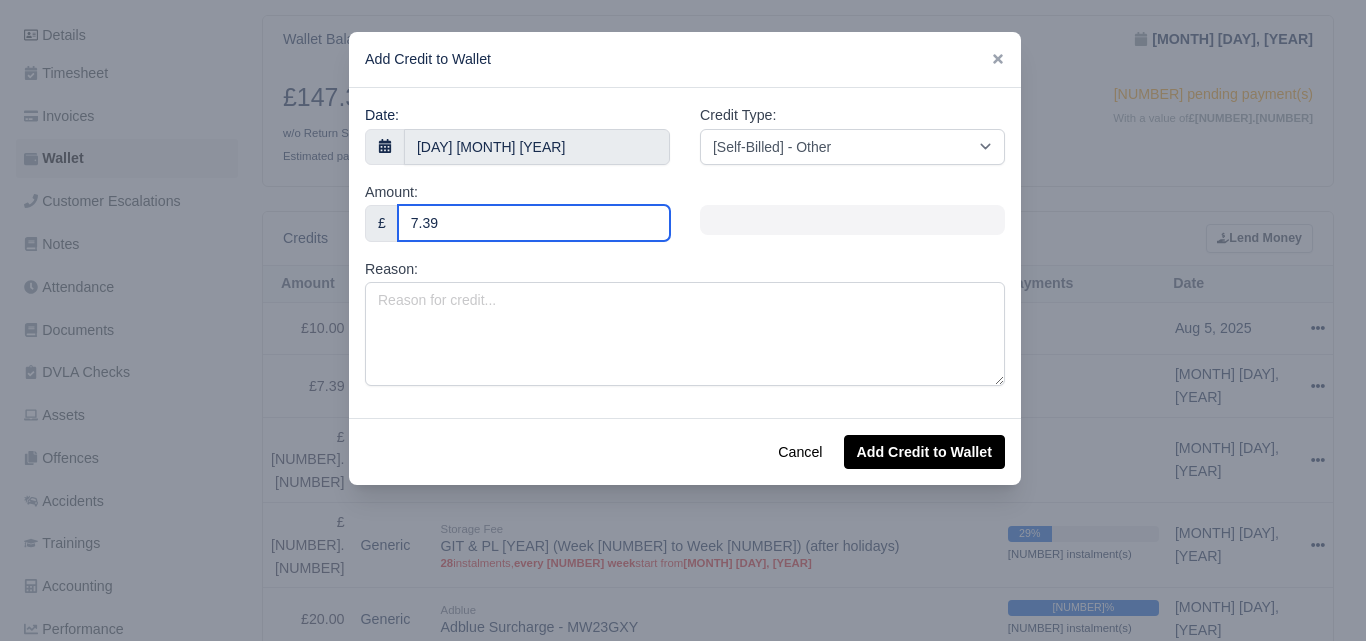 type 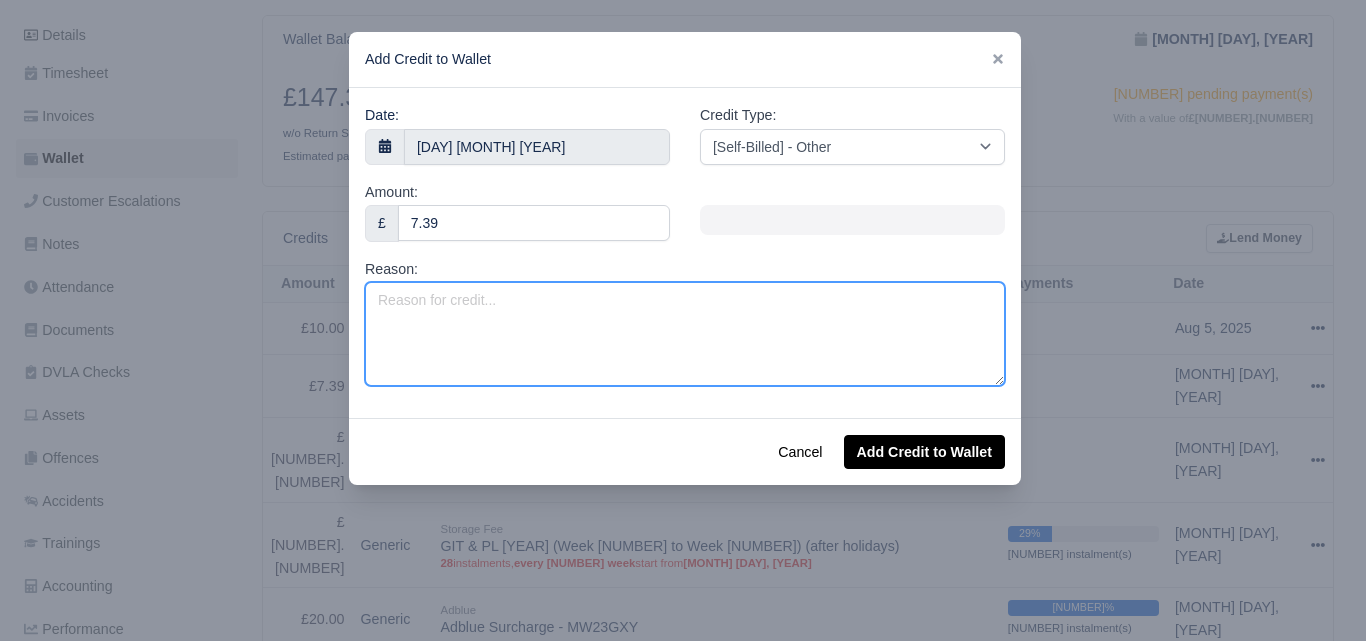 click on "Reason:" at bounding box center [685, 334] 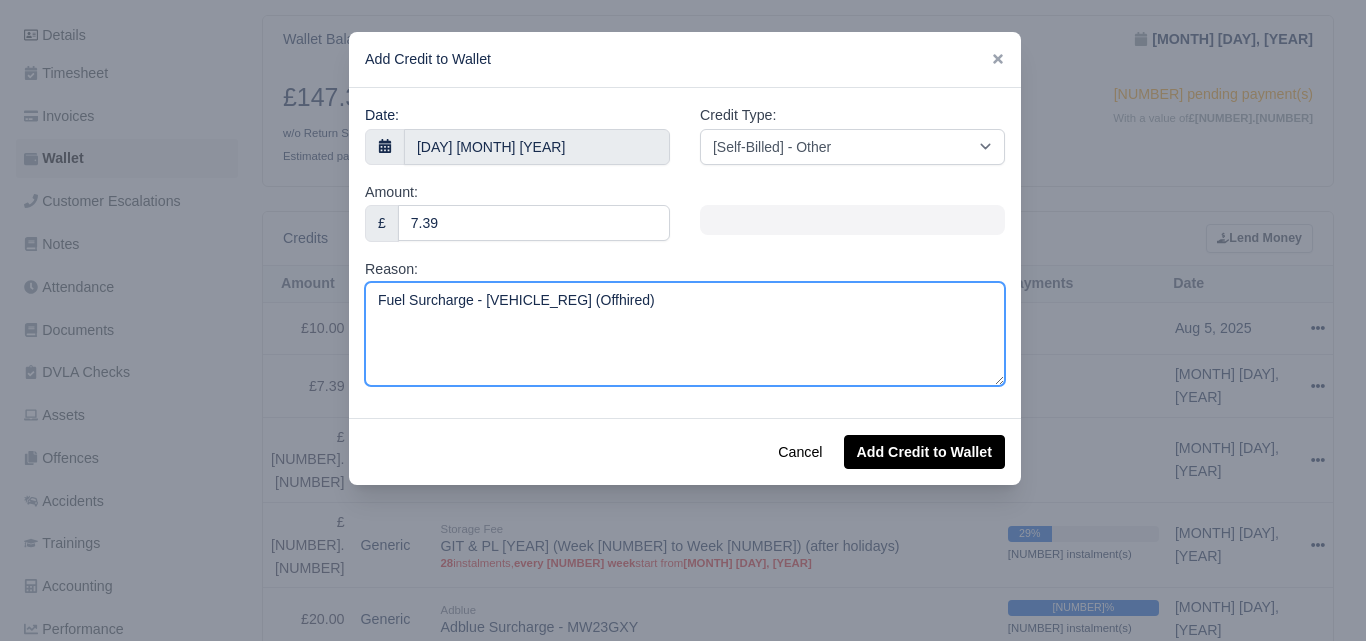type on "Fuel Surcharge - MW23GXC (Offhired)" 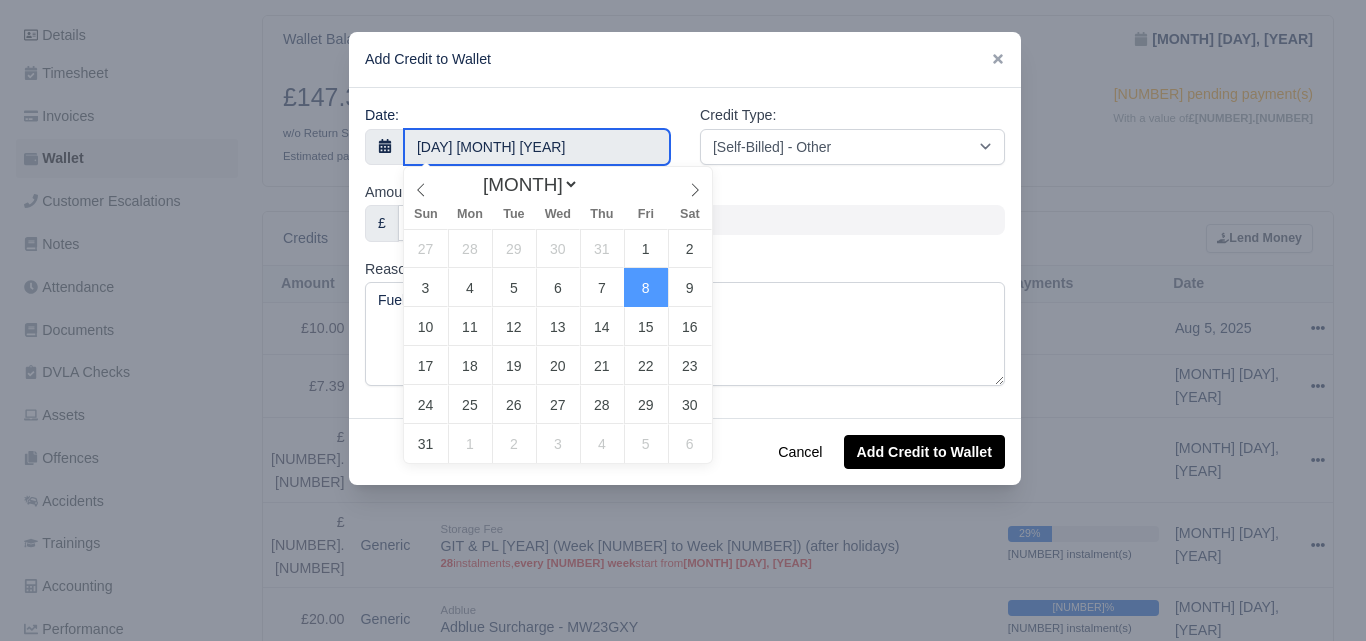 click on "8 August 2025" at bounding box center [537, 147] 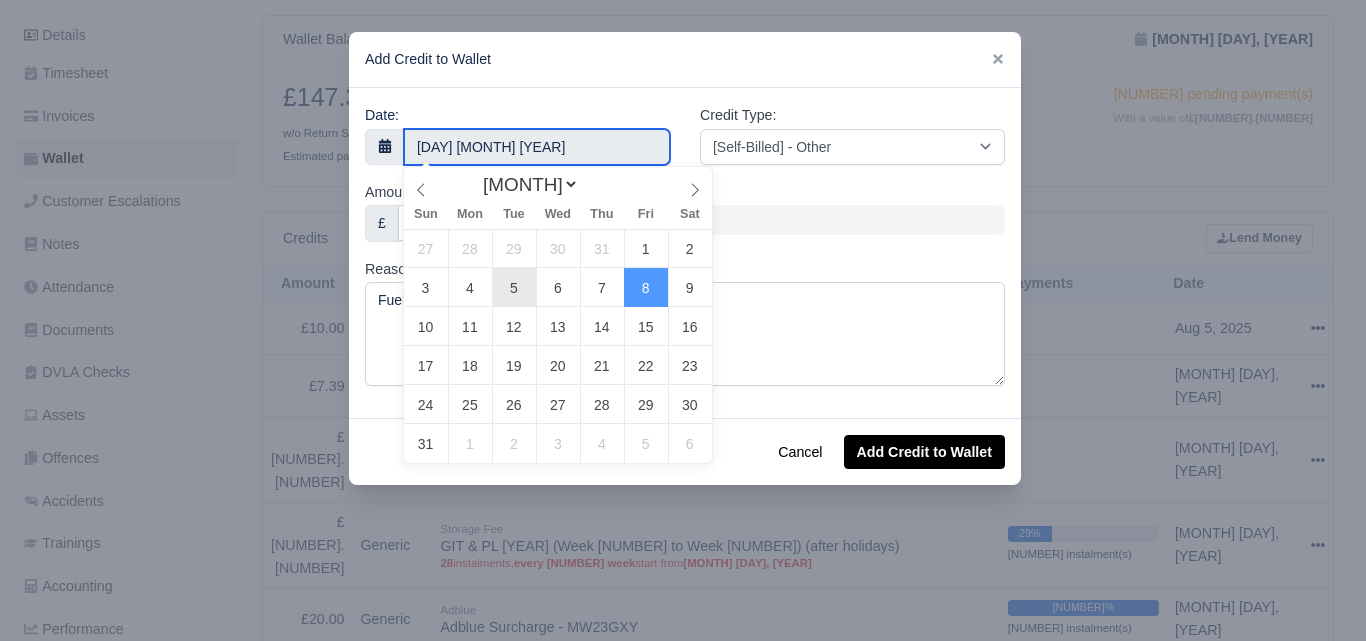 type on "5 August 2025" 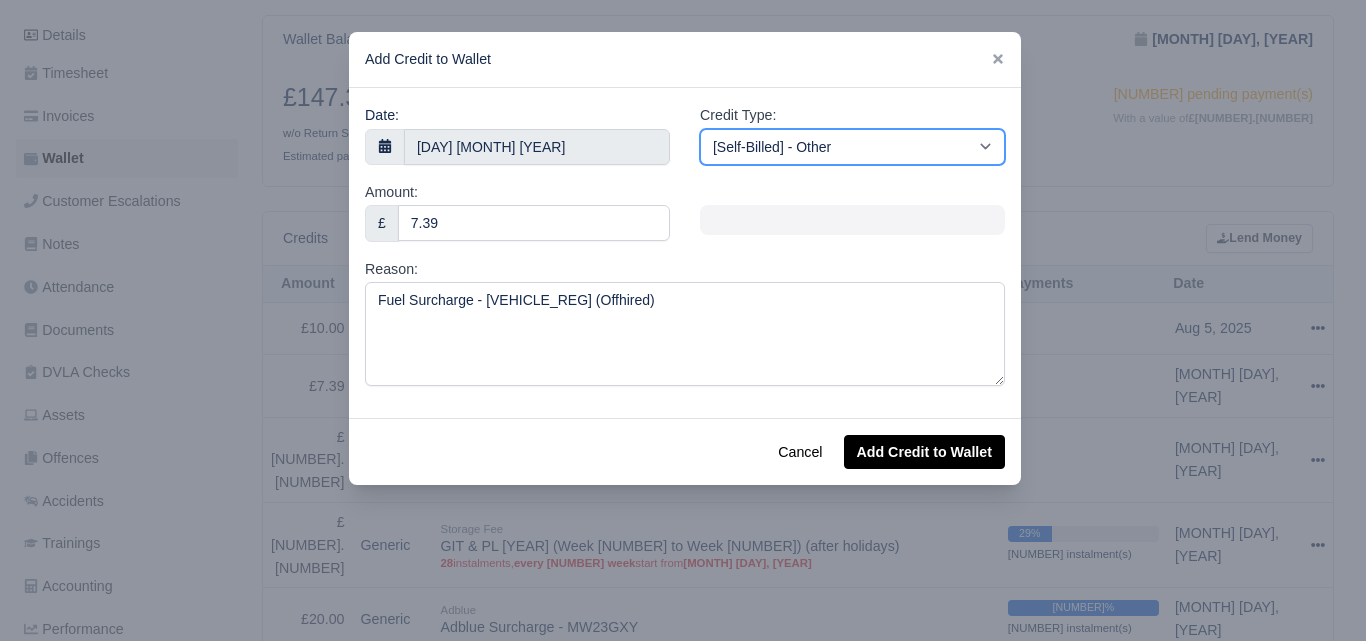 click on "[Self-Billed] - Other
[Self-Billed] - Negative Invoice
[Self-Billed] - Keychain
[Self-Billed] - Background Check
[Self-Billed] - Fuel Advance Payment
[Self-Billed] - Prepayment for Upcoming Work
[Rental] - Other
[Rental] - Vehicle Wash
[Rental] - Repayment in respect of vehicle damage
[Rental] - Vehicle Recovery Charge
[Rental] - Vehicle Pound Recovery
[Rental] - Vehicle Key Replacement
[Rental] - Vehicle Fuel Out
[Rental] - Van Fuel out/Adblue/Keychain/Van Wash/Sticker
[Rental] - Security Deposit to a maximum of £500
[Rental] - Advance payment in respect of rental vehicle deposit
[Rental] - Vehicle Violation
[Rental] - Violation Fee" at bounding box center [852, 147] 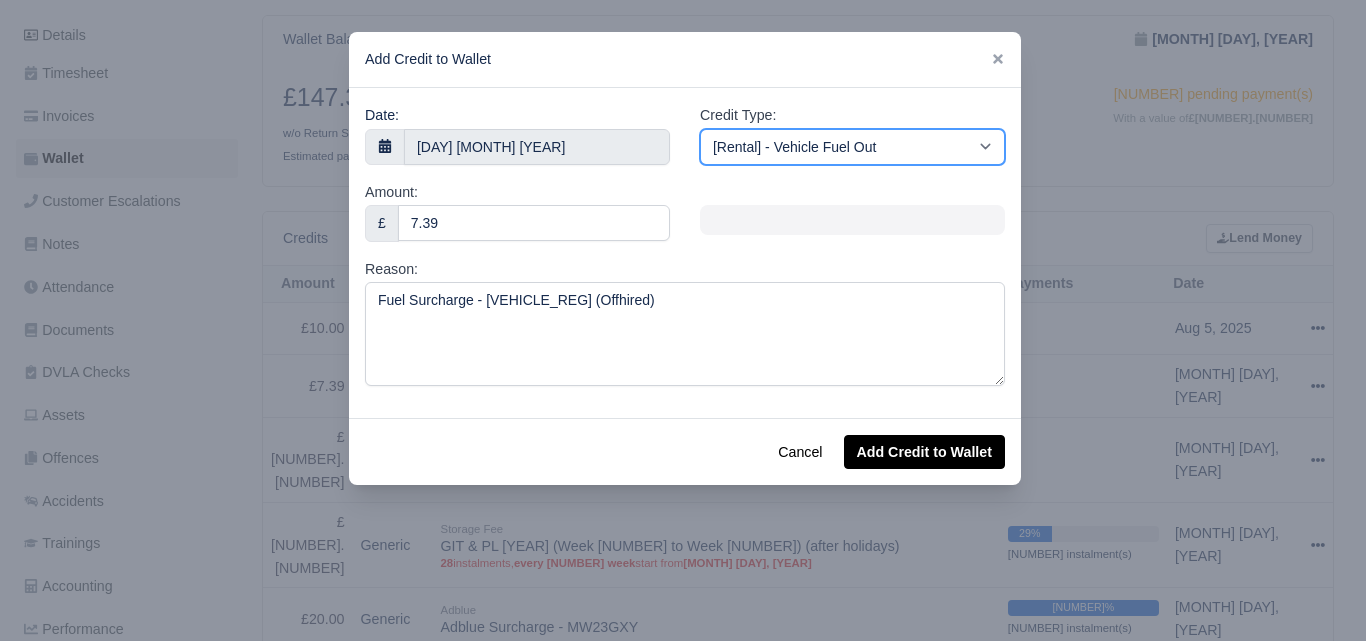 click on "[Self-Billed] - Other
[Self-Billed] - Negative Invoice
[Self-Billed] - Keychain
[Self-Billed] - Background Check
[Self-Billed] - Fuel Advance Payment
[Self-Billed] - Prepayment for Upcoming Work
[Rental] - Other
[Rental] - Vehicle Wash
[Rental] - Repayment in respect of vehicle damage
[Rental] - Vehicle Recovery Charge
[Rental] - Vehicle Pound Recovery
[Rental] - Vehicle Key Replacement
[Rental] - Vehicle Fuel Out
[Rental] - Van Fuel out/Adblue/Keychain/Van Wash/Sticker
[Rental] - Security Deposit to a maximum of £500
[Rental] - Advance payment in respect of rental vehicle deposit
[Rental] - Vehicle Violation
[Rental] - Violation Fee" at bounding box center [852, 147] 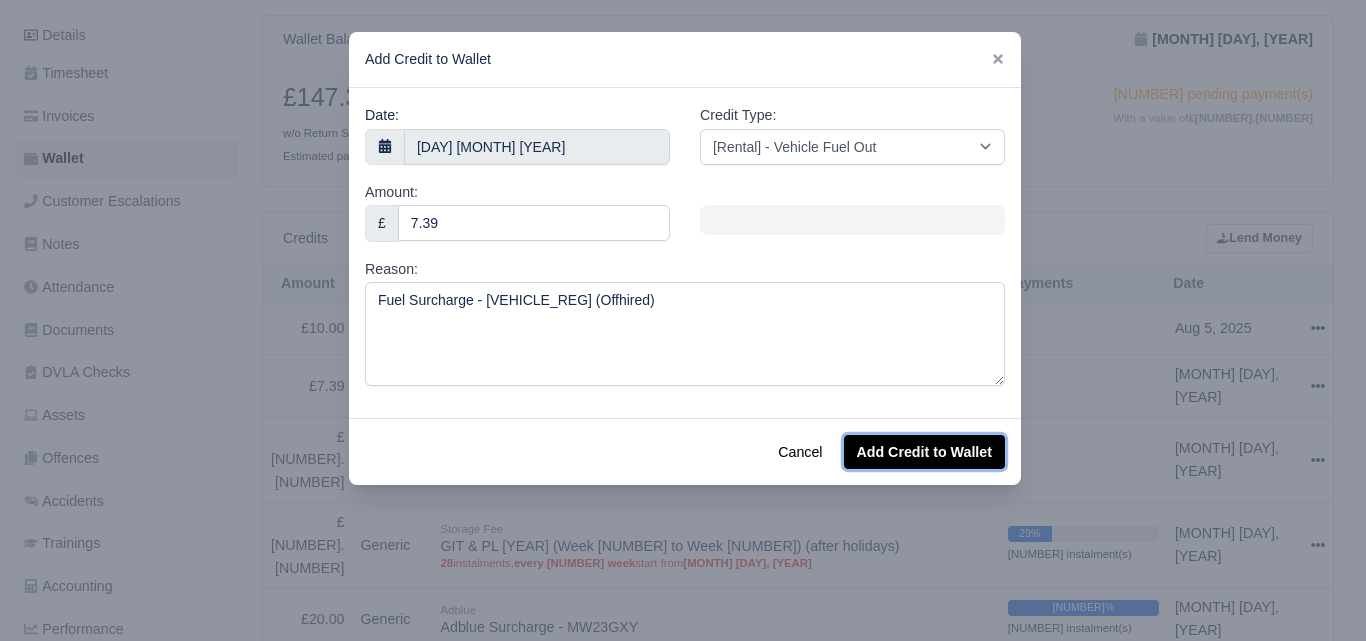 click on "Add Credit to Wallet" at bounding box center (924, 452) 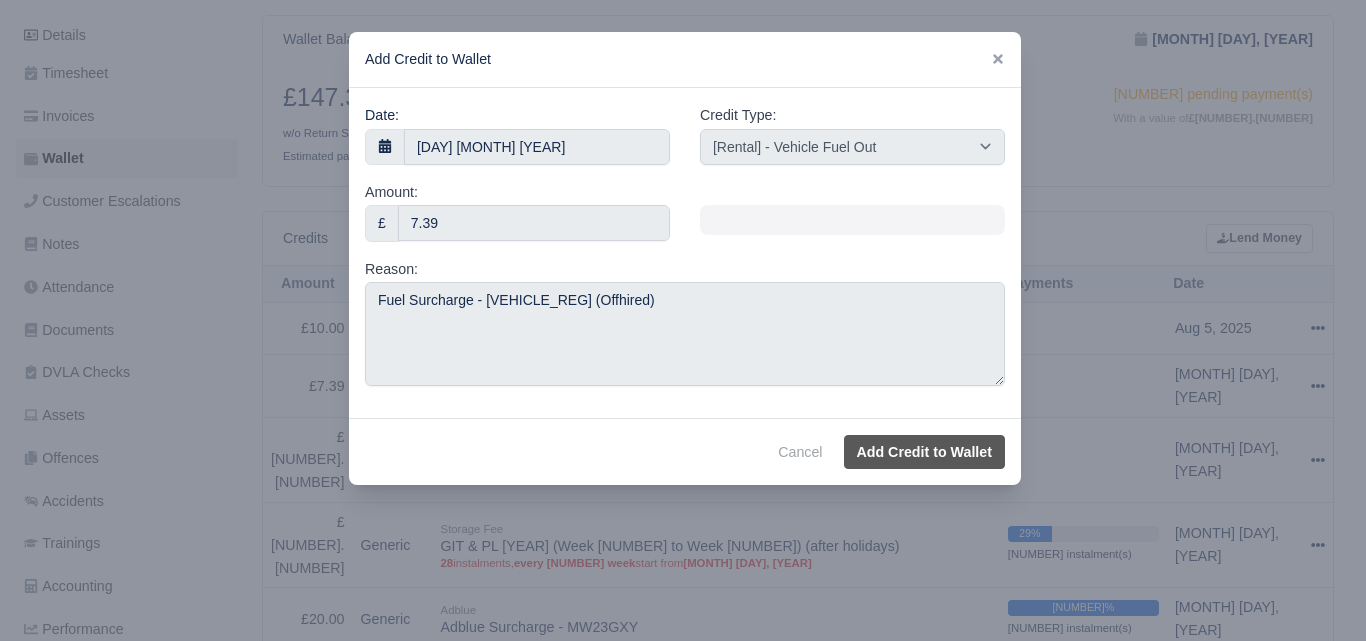 select on "other" 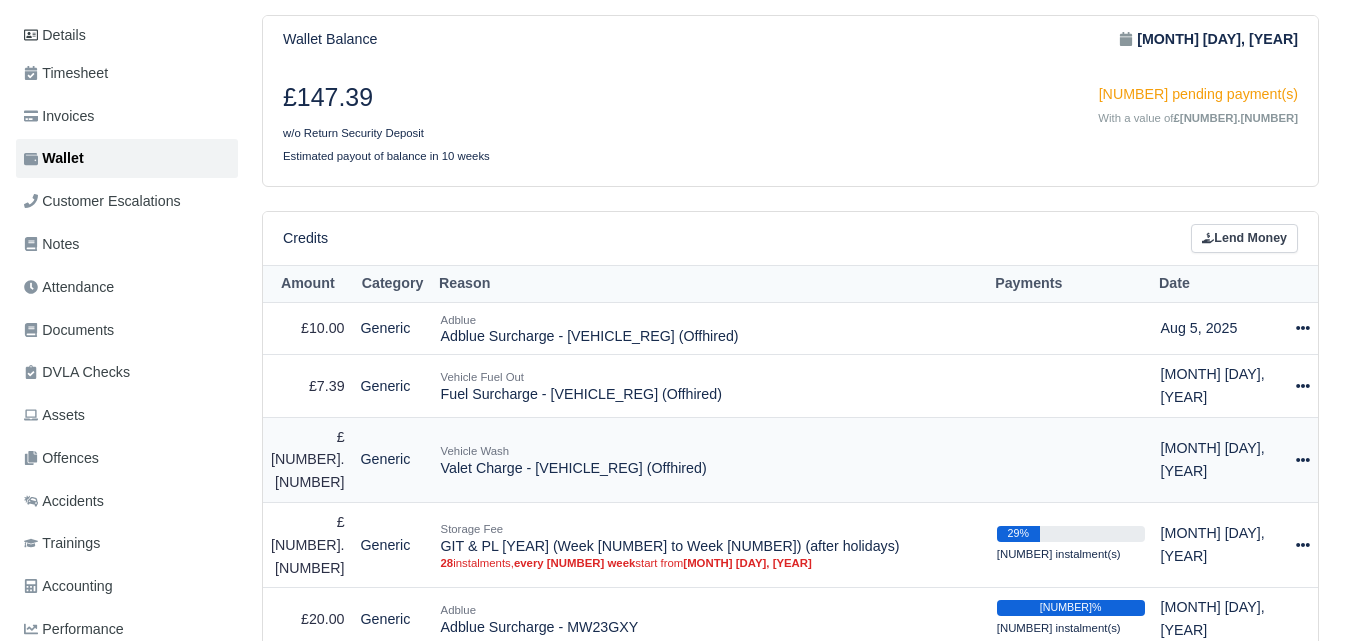 drag, startPoint x: 433, startPoint y: 459, endPoint x: 705, endPoint y: 462, distance: 272.01654 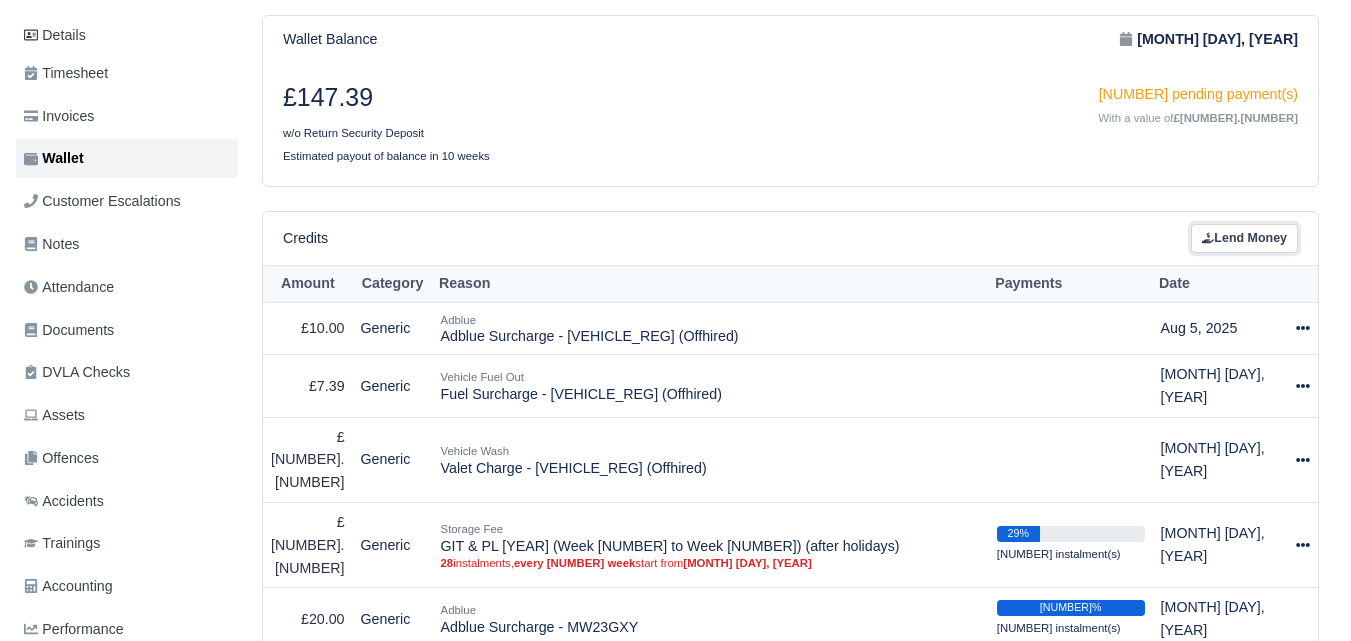 click on "Lend Money" at bounding box center (1244, 238) 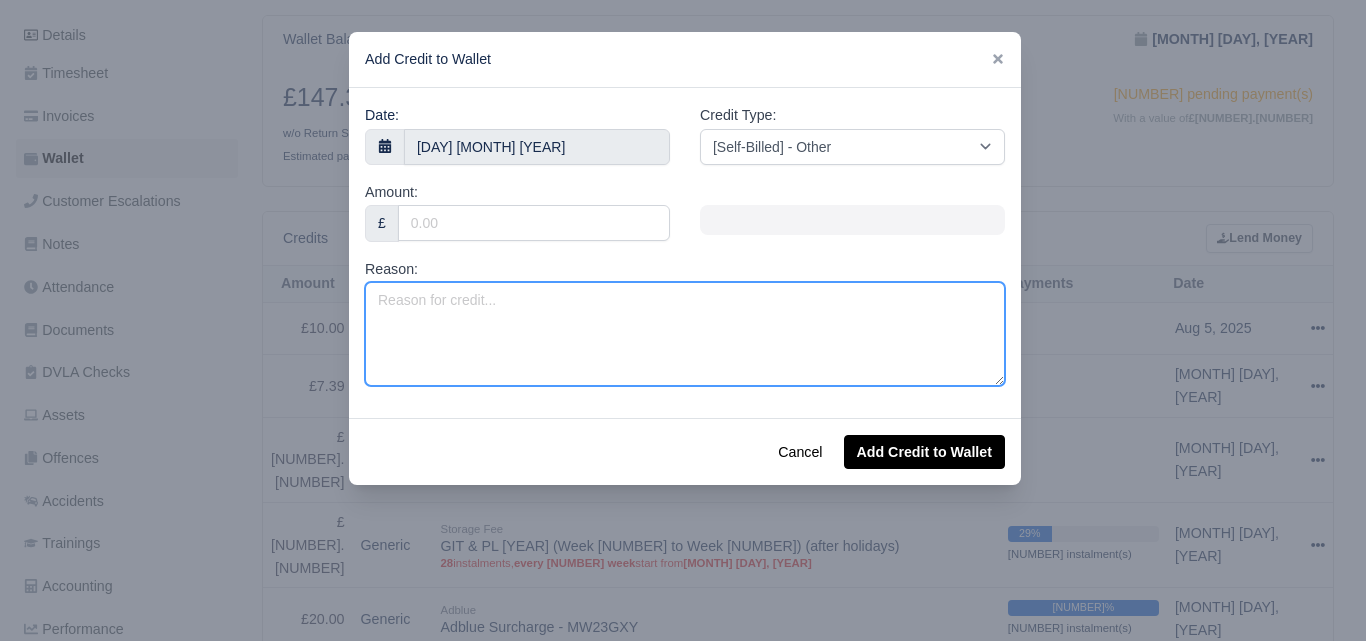 click on "Reason:" at bounding box center [685, 334] 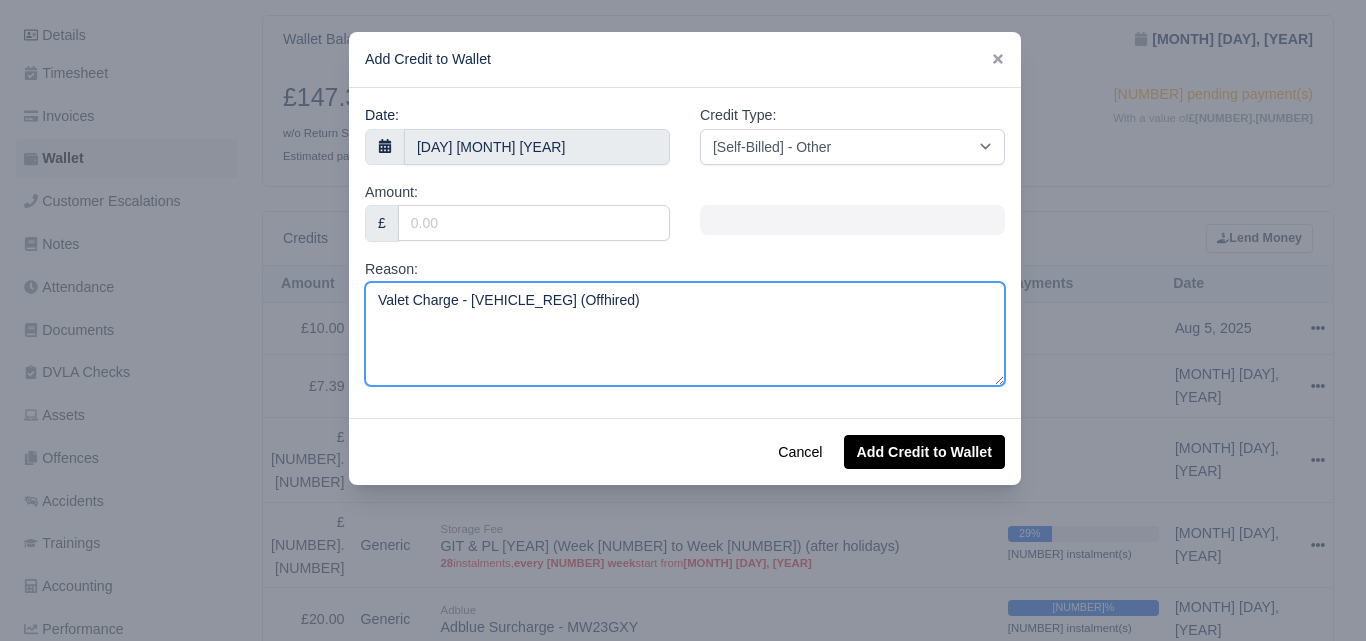 type on "Valet Charge - MW23GXC (Offhired)" 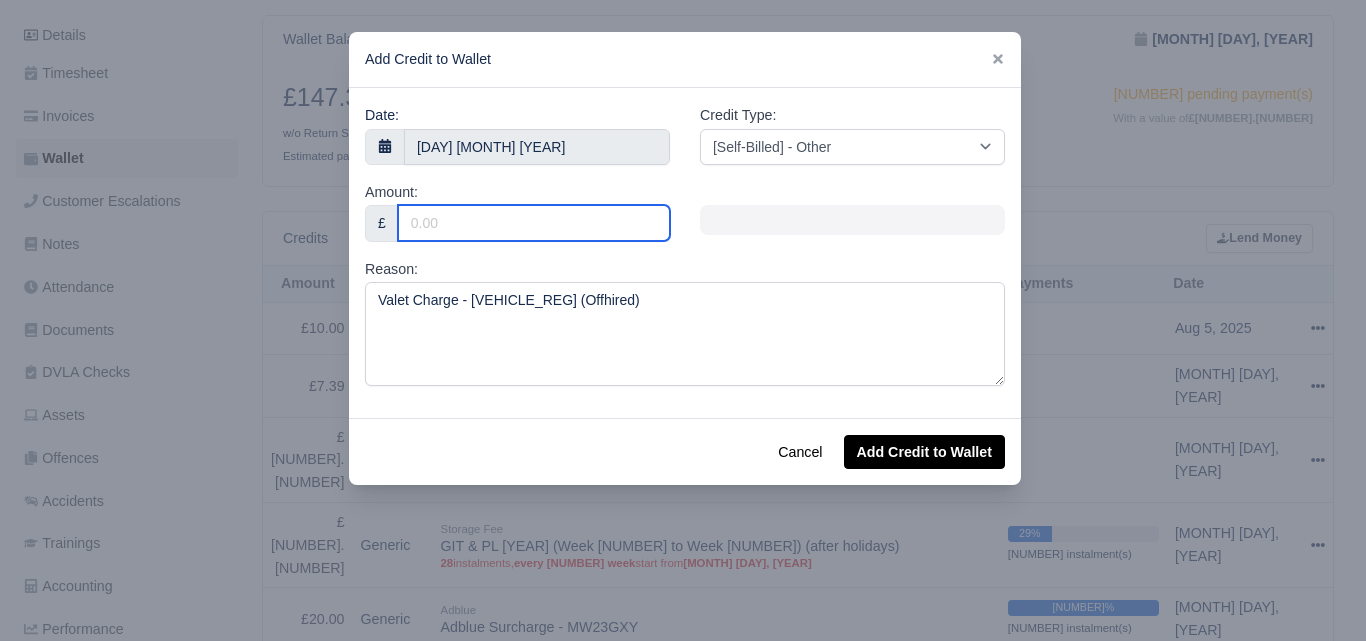 click on "Amount:" at bounding box center (534, 223) 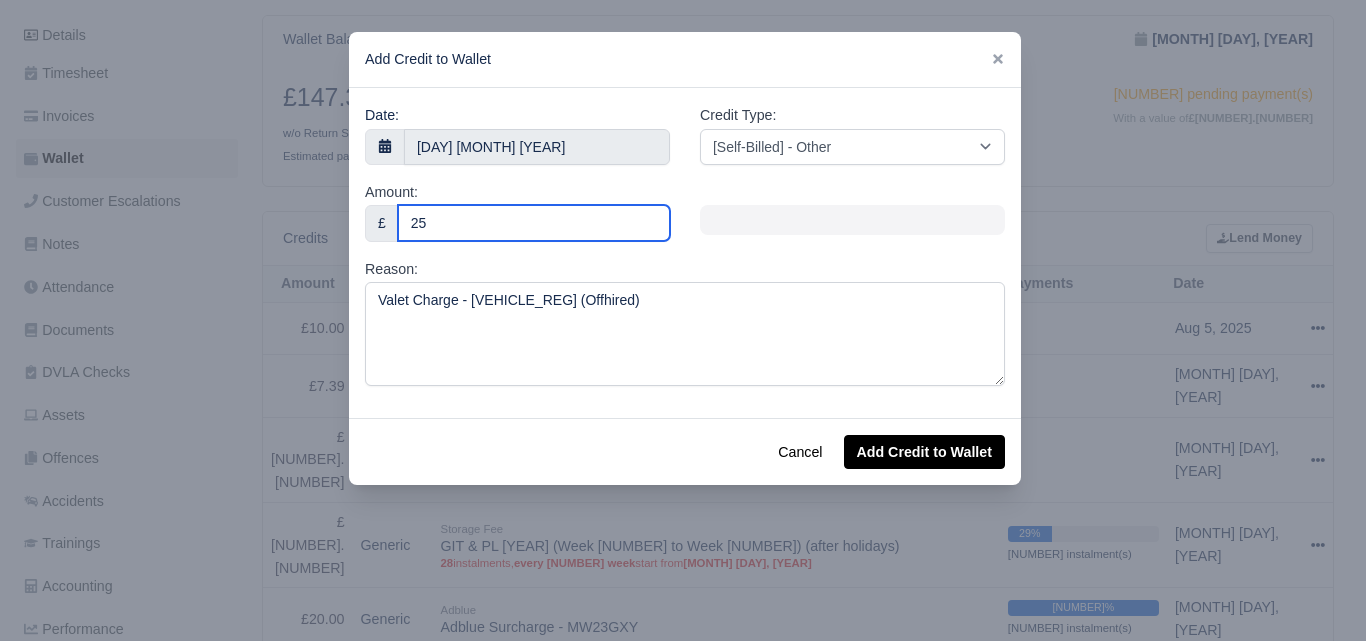 type on "25" 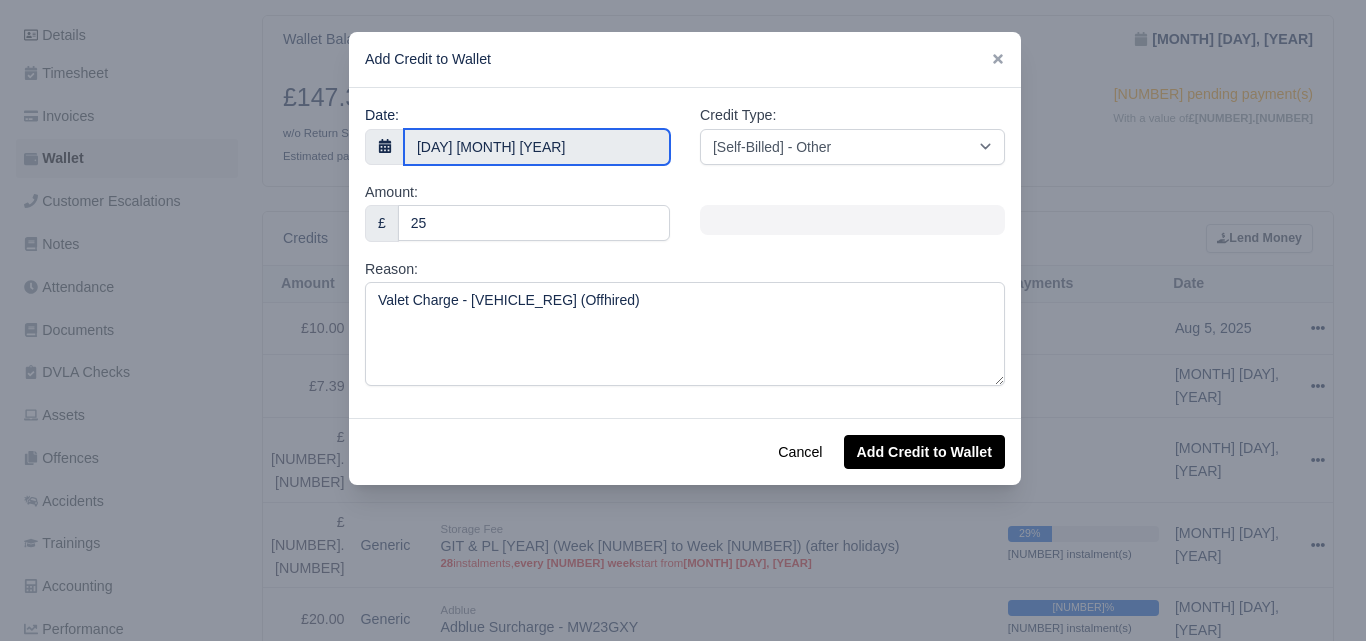 click on "8 August 2025" at bounding box center (537, 147) 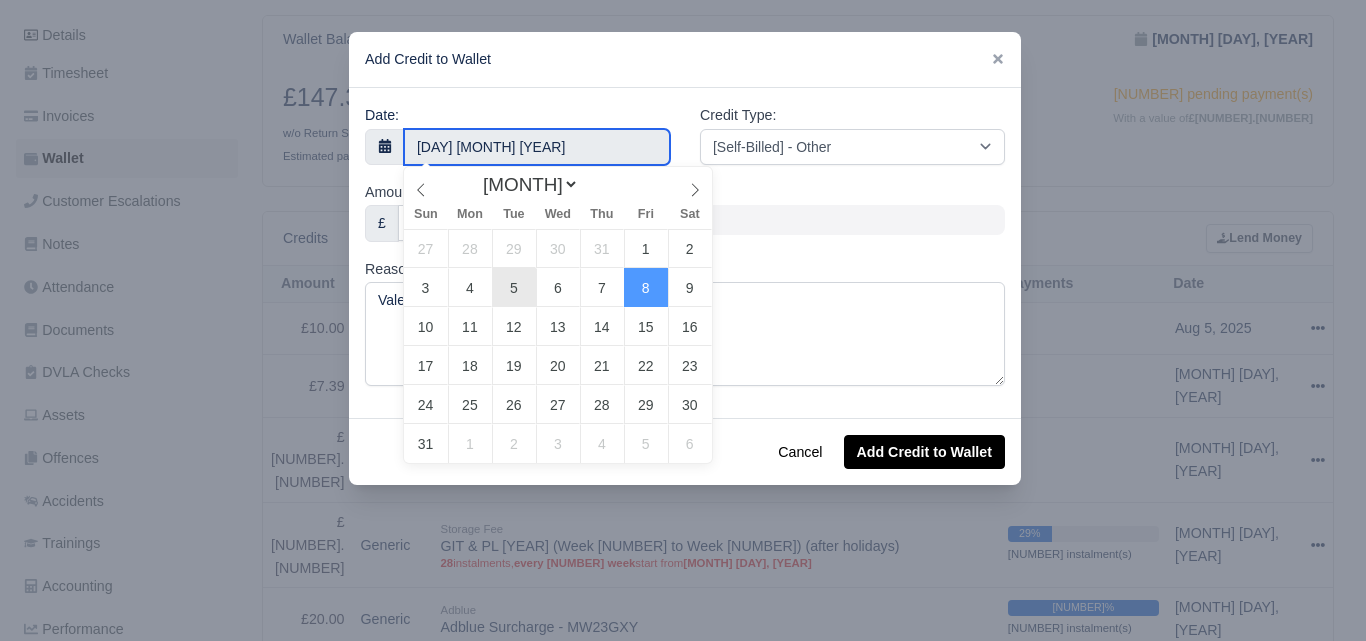 type on "5 August 2025" 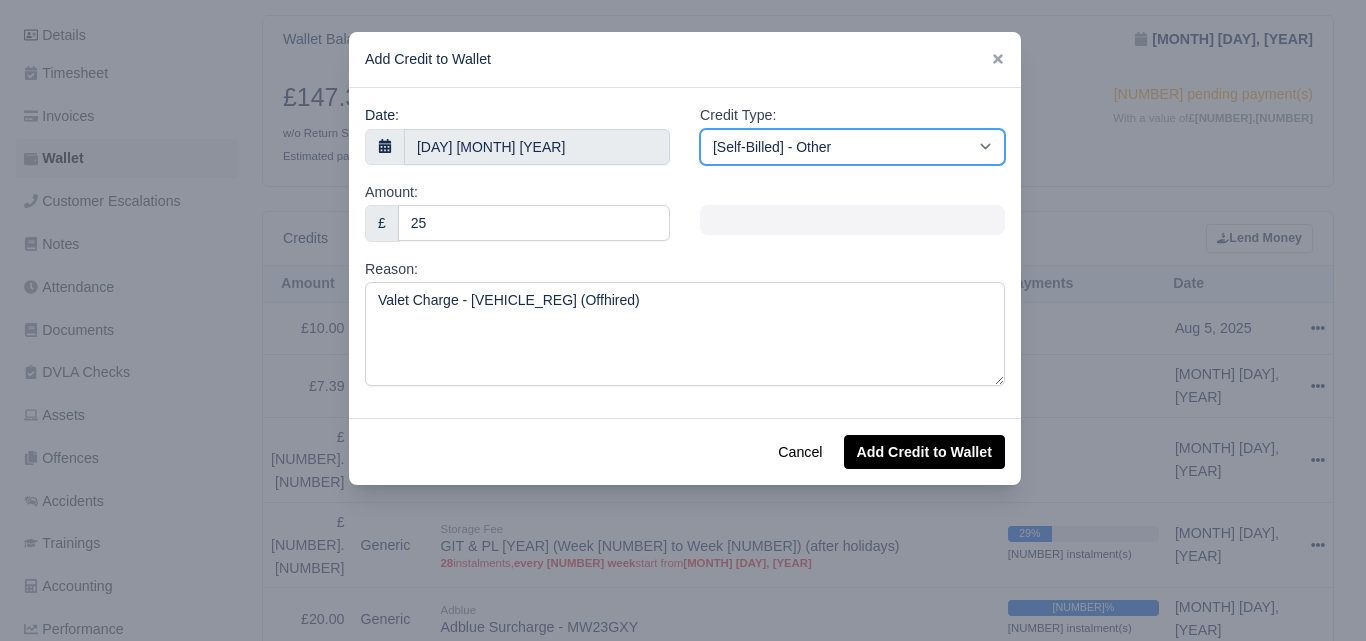 click on "[Self-Billed] - Other
[Self-Billed] - Negative Invoice
[Self-Billed] - Keychain
[Self-Billed] - Background Check
[Self-Billed] - Fuel Advance Payment
[Self-Billed] - Prepayment for Upcoming Work
[Rental] - Other
[Rental] - Vehicle Wash
[Rental] - Repayment in respect of vehicle damage
[Rental] - Vehicle Recovery Charge
[Rental] - Vehicle Pound Recovery
[Rental] - Vehicle Key Replacement
[Rental] - Vehicle Fuel Out
[Rental] - Van Fuel out/Adblue/Keychain/Van Wash/Sticker
[Rental] - Security Deposit to a maximum of £500
[Rental] - Advance payment in respect of rental vehicle deposit
[Rental] - Vehicle Violation
[Rental] - Violation Fee" at bounding box center (852, 147) 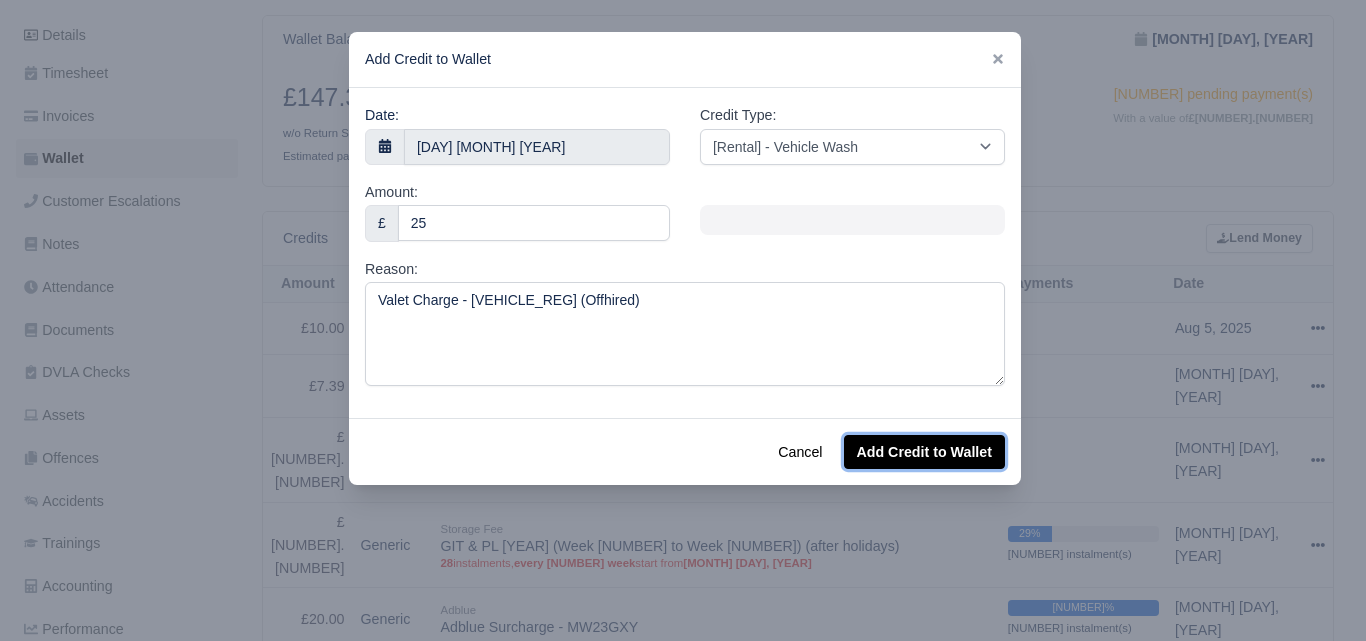 click on "Add Credit to Wallet" at bounding box center [924, 452] 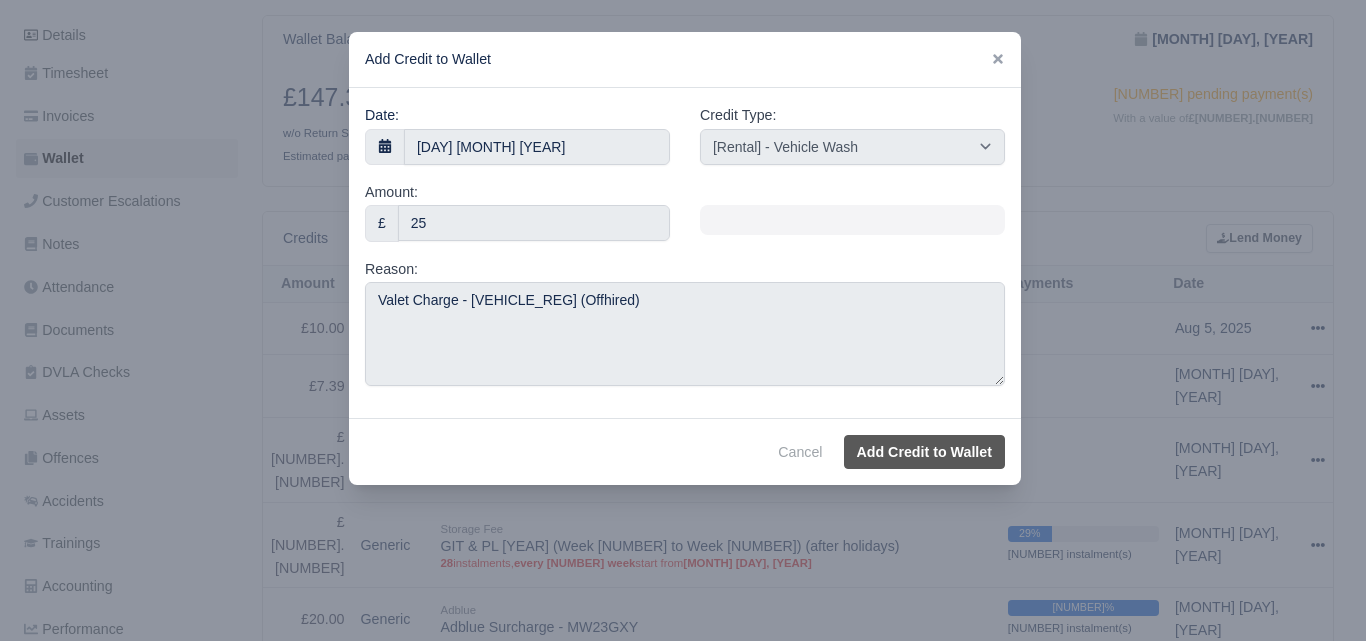 select on "other" 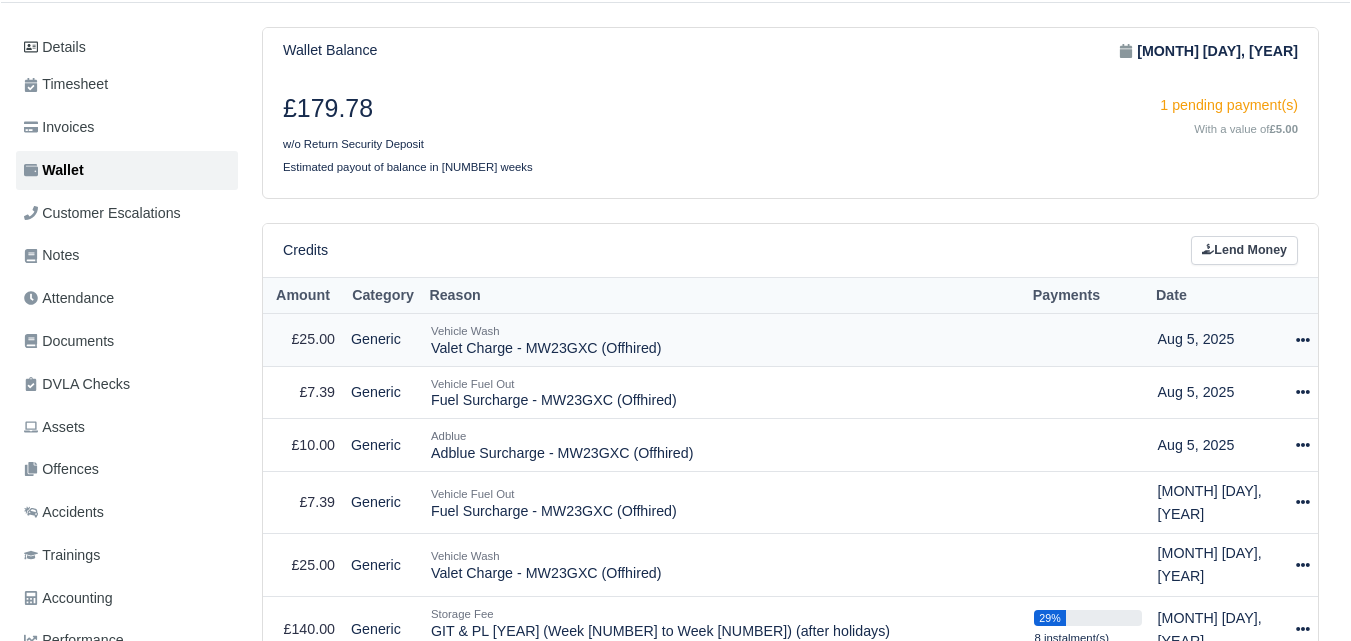 scroll, scrollTop: 239, scrollLeft: 0, axis: vertical 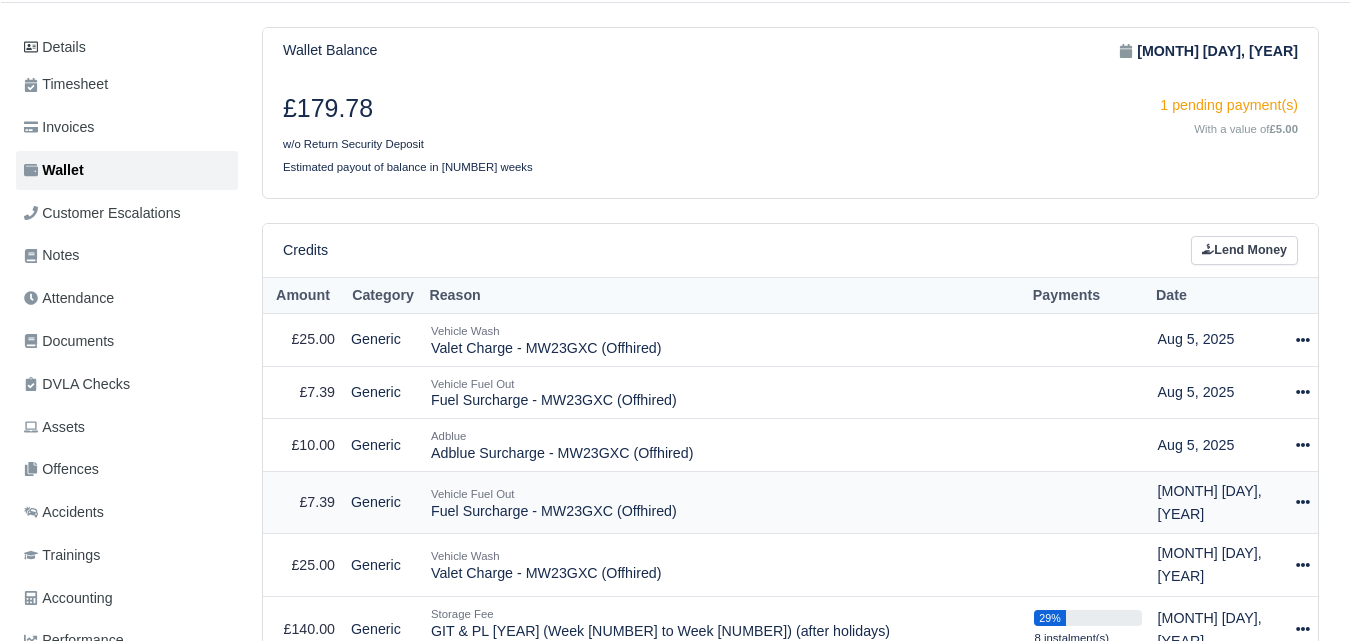 click 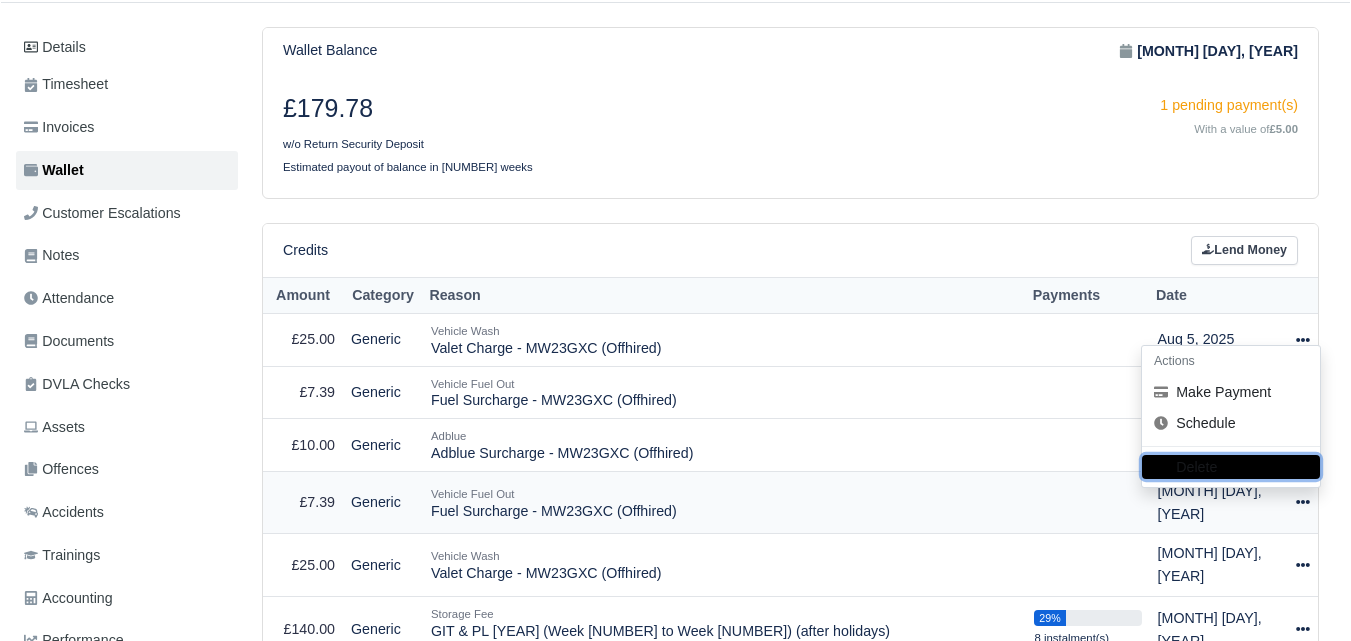 click on "Delete" at bounding box center (1231, 468) 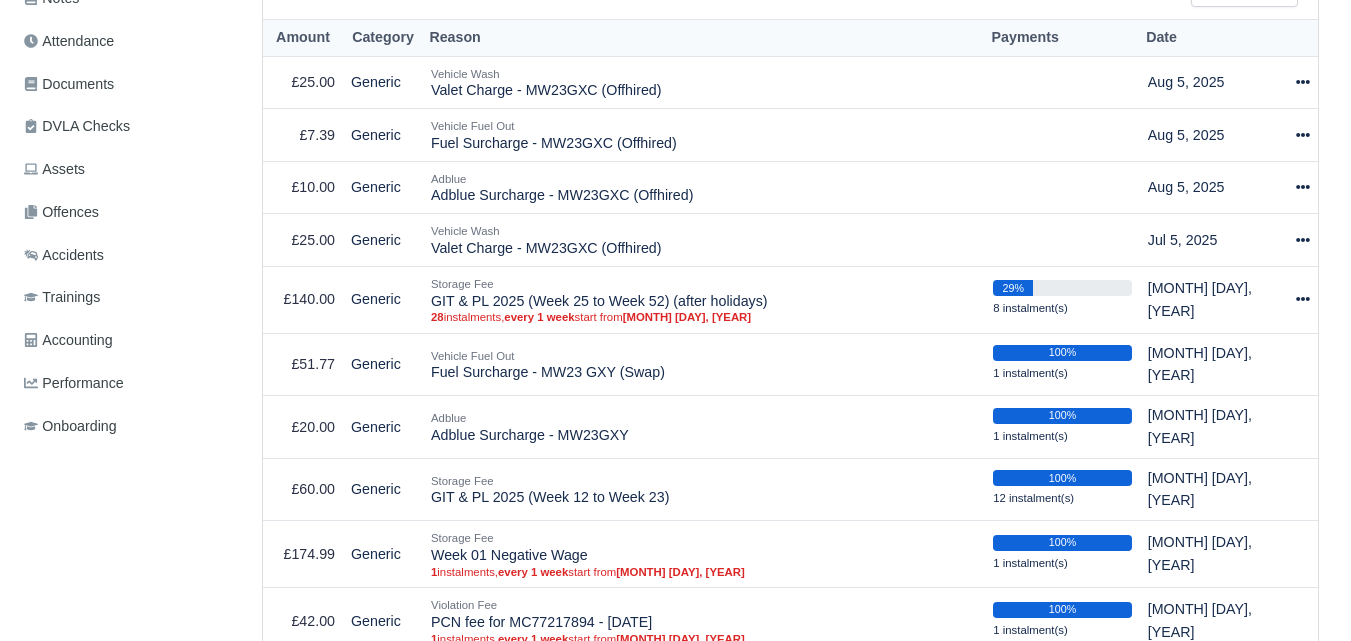 scroll, scrollTop: 520, scrollLeft: 0, axis: vertical 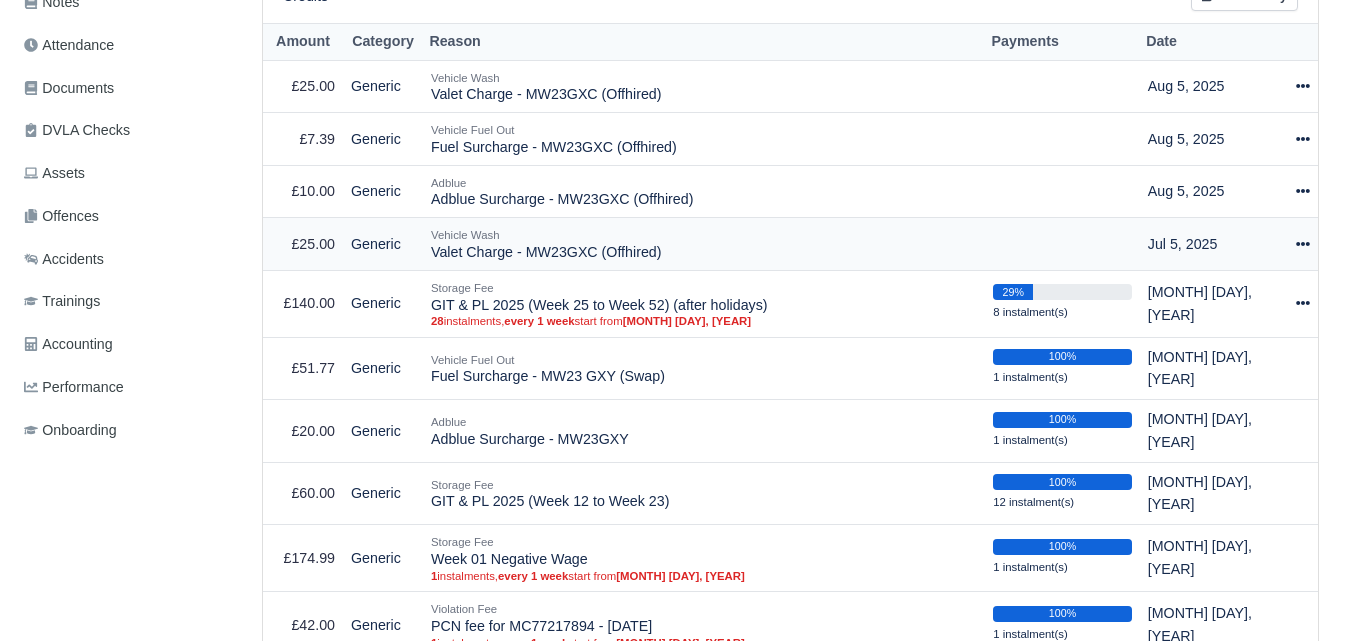 click 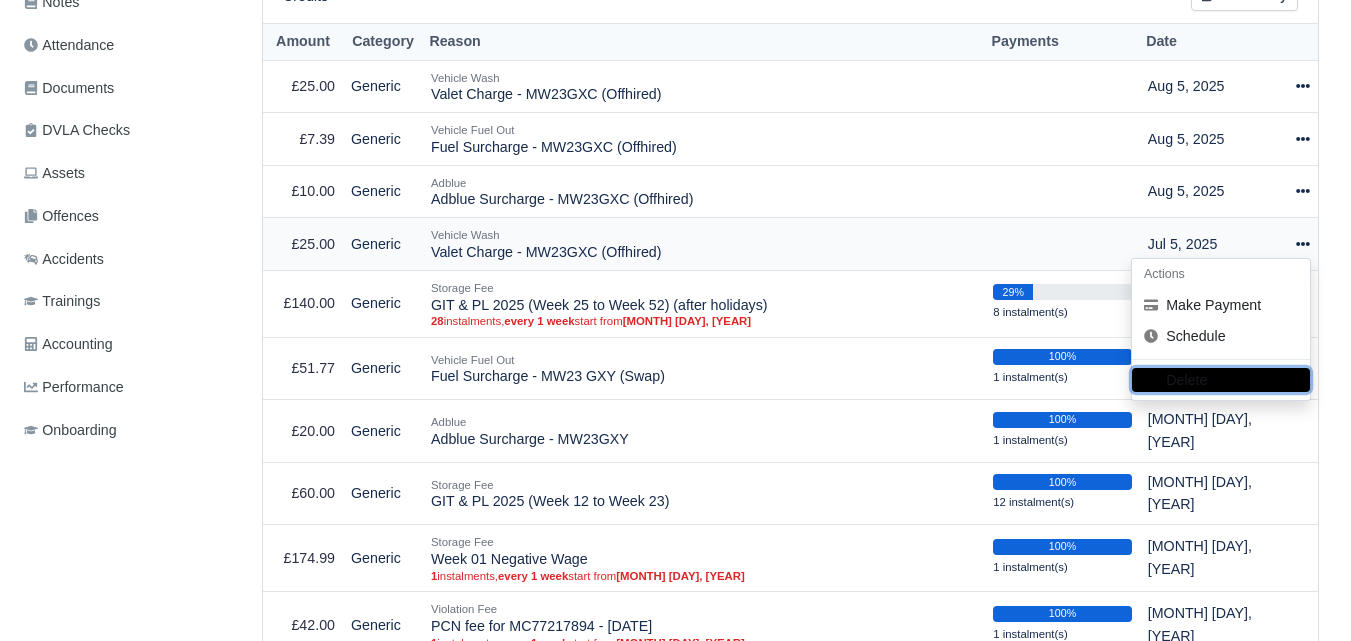 click on "Delete" at bounding box center (1221, 380) 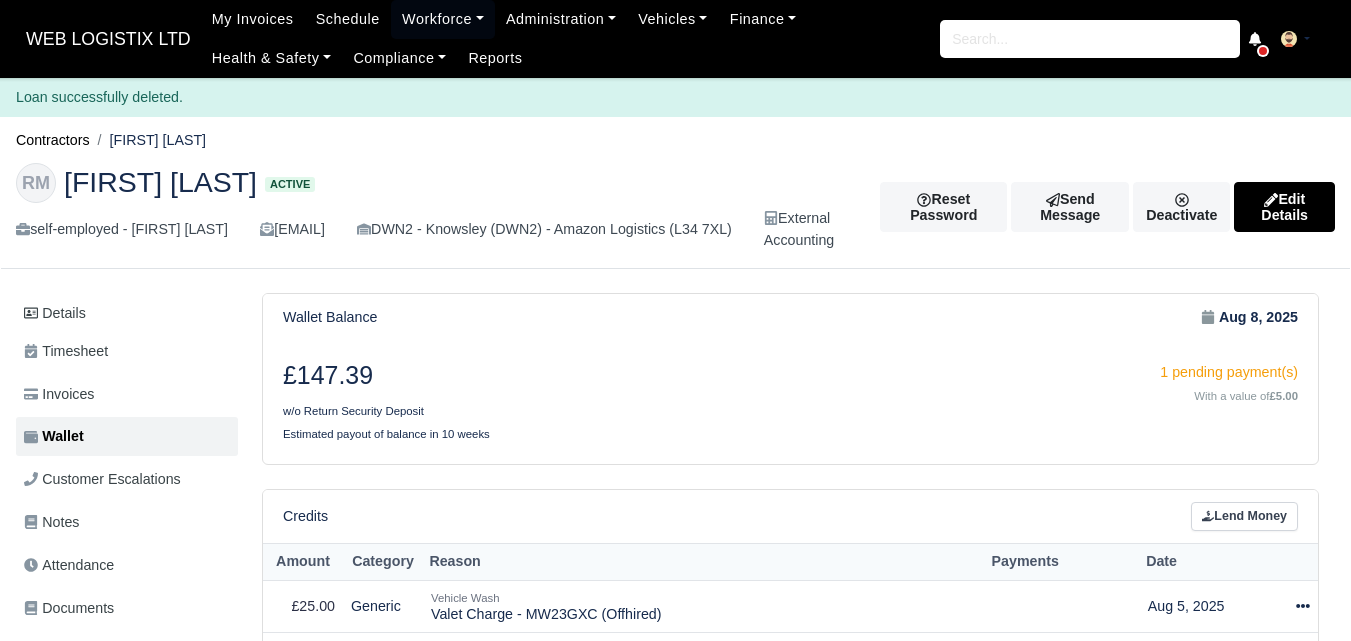scroll, scrollTop: 0, scrollLeft: 0, axis: both 